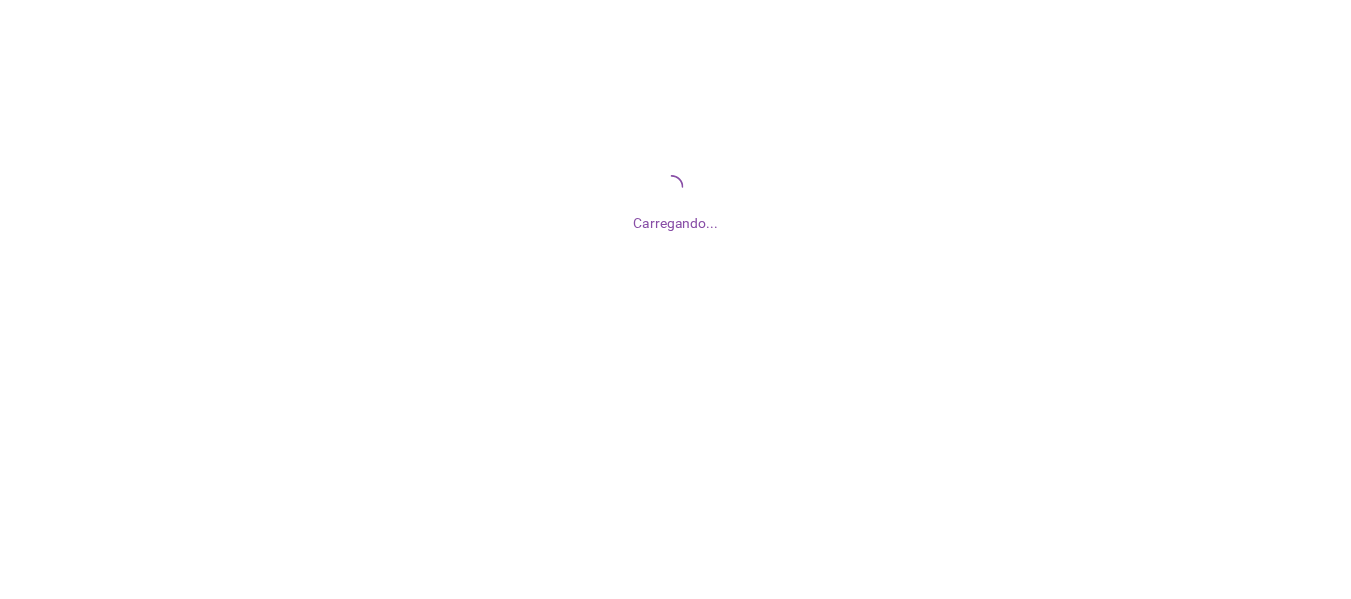 scroll, scrollTop: 0, scrollLeft: 0, axis: both 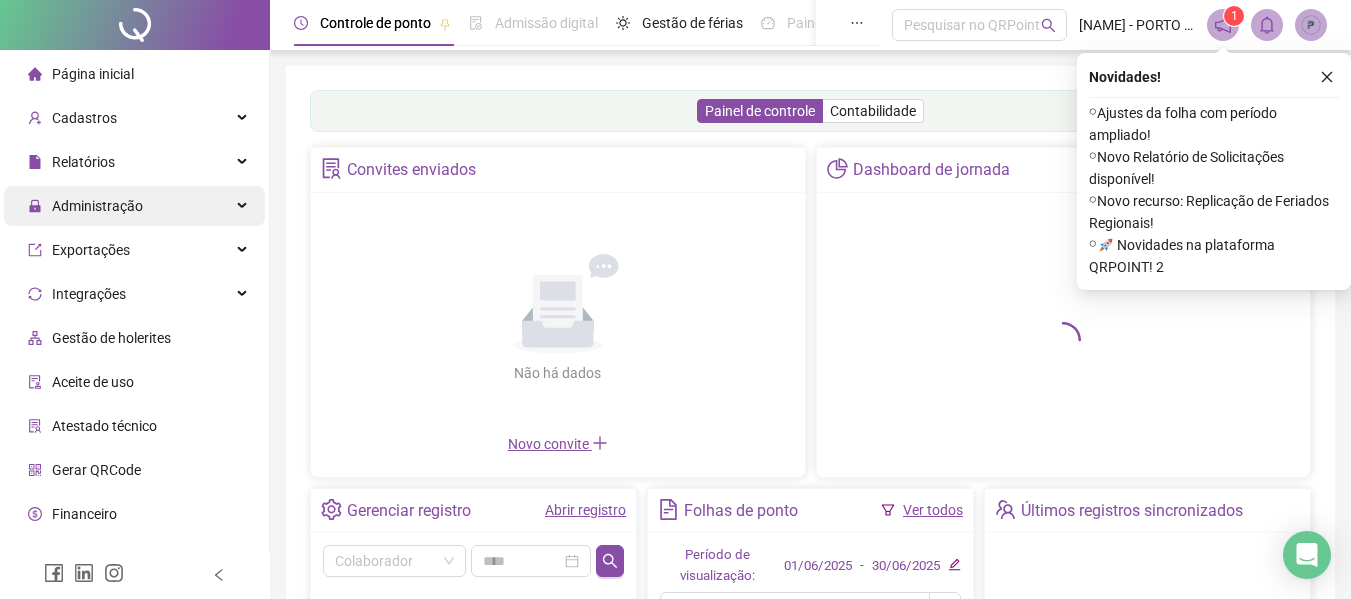 click on "Administração" at bounding box center [85, 206] 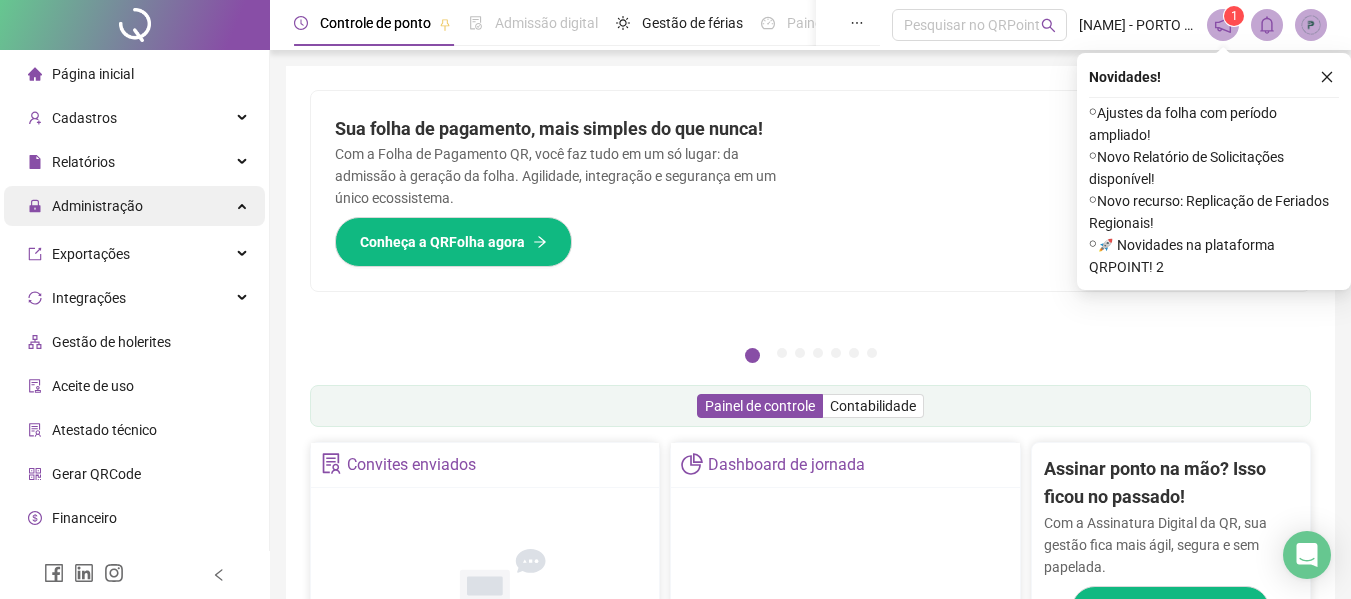 click on "Administração" at bounding box center (85, 206) 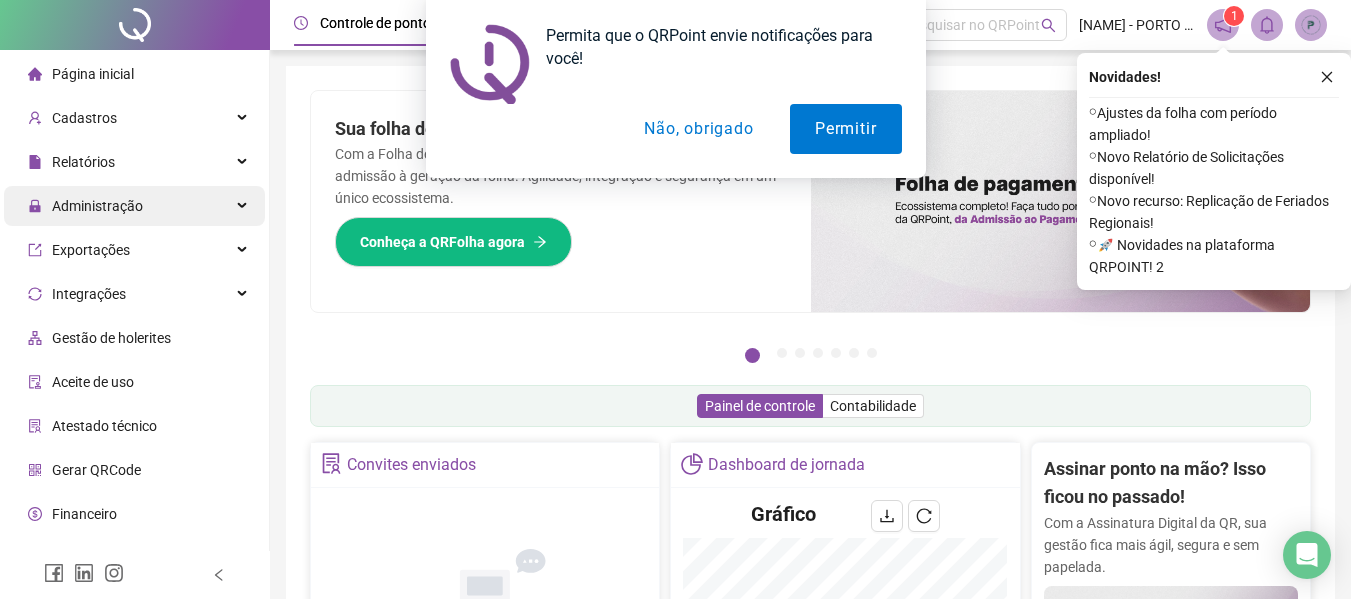 click on "Administração" at bounding box center [85, 206] 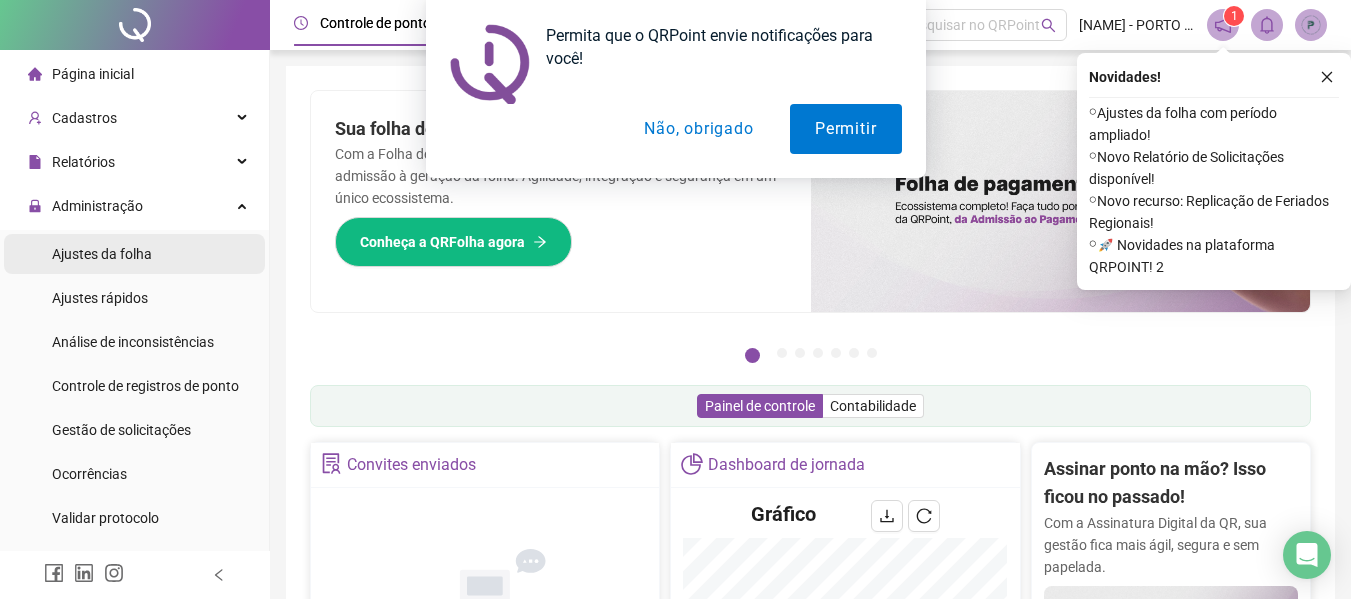 click on "Ajustes da folha" at bounding box center (134, 254) 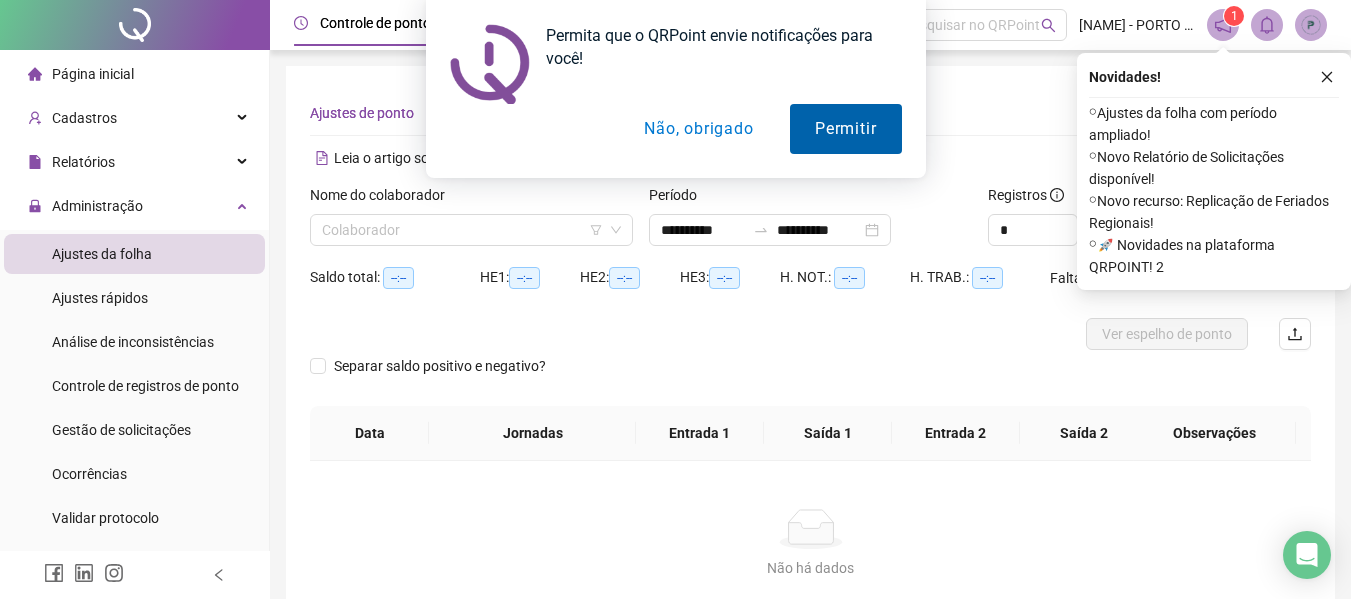 click on "Permitir" at bounding box center (845, 129) 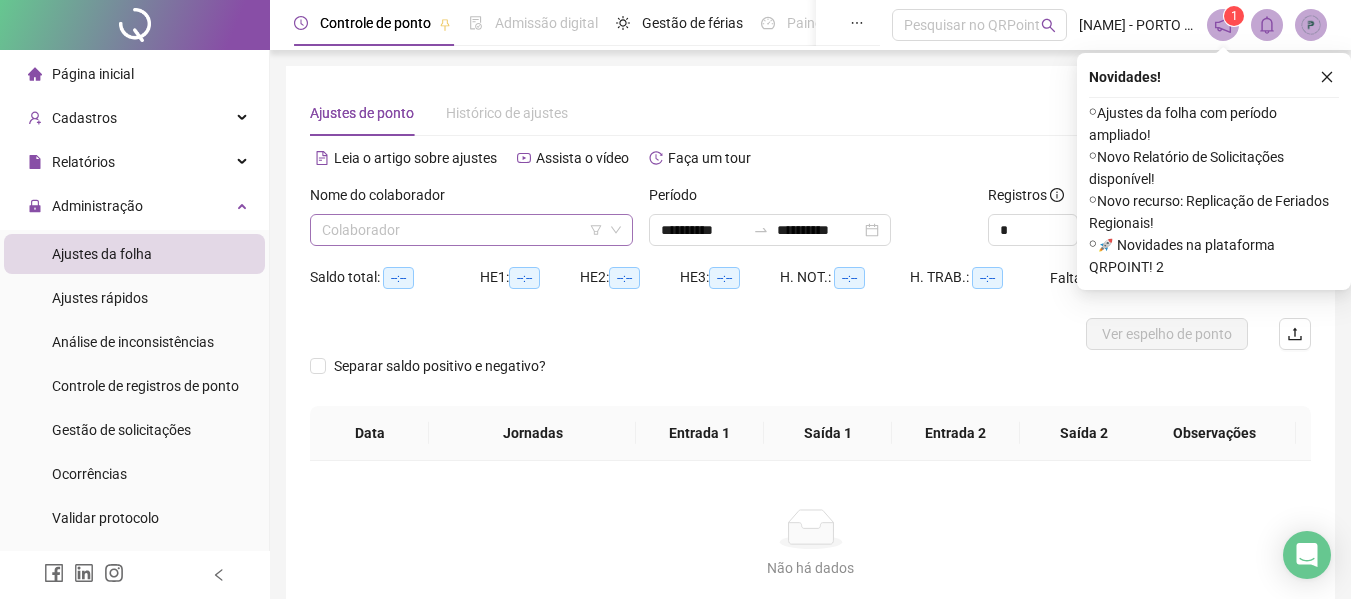 click at bounding box center (465, 230) 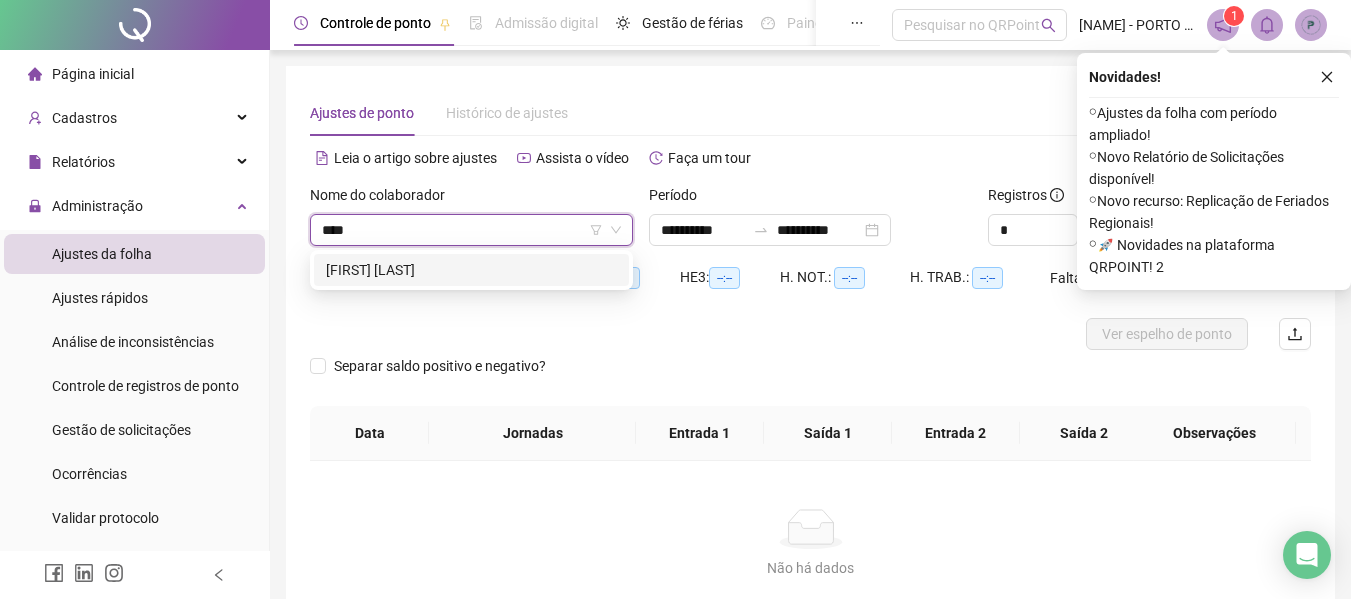type on "****" 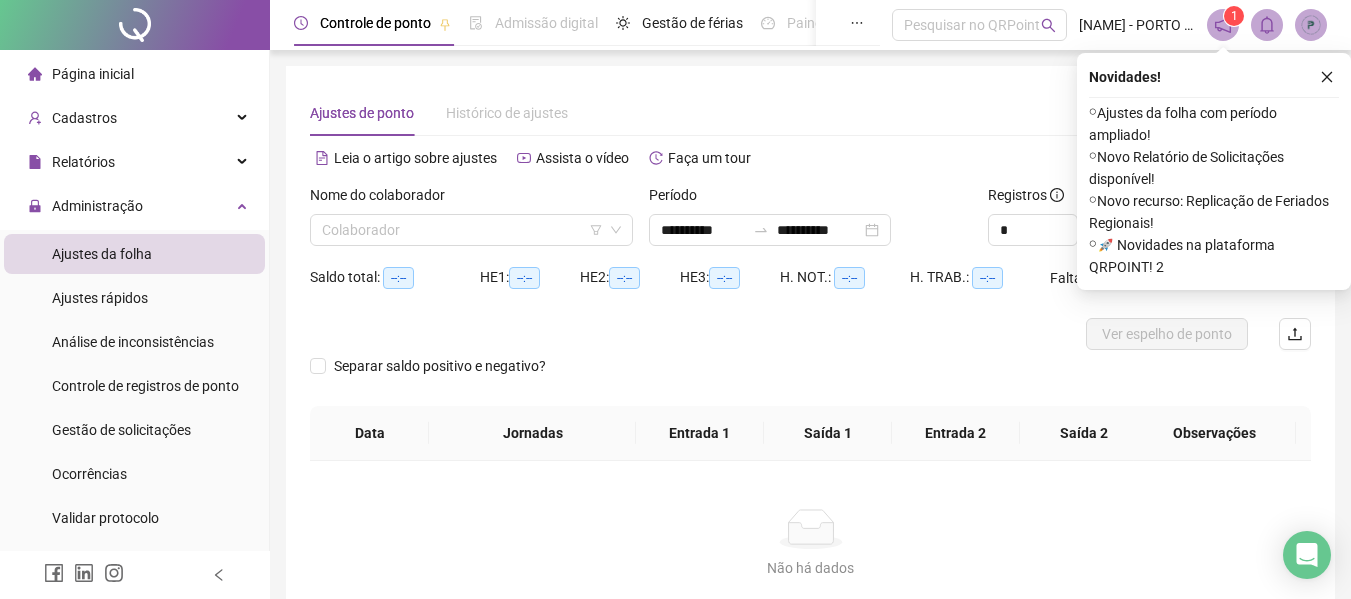 click on "Nome do colaborador Colaborador" at bounding box center (471, 223) 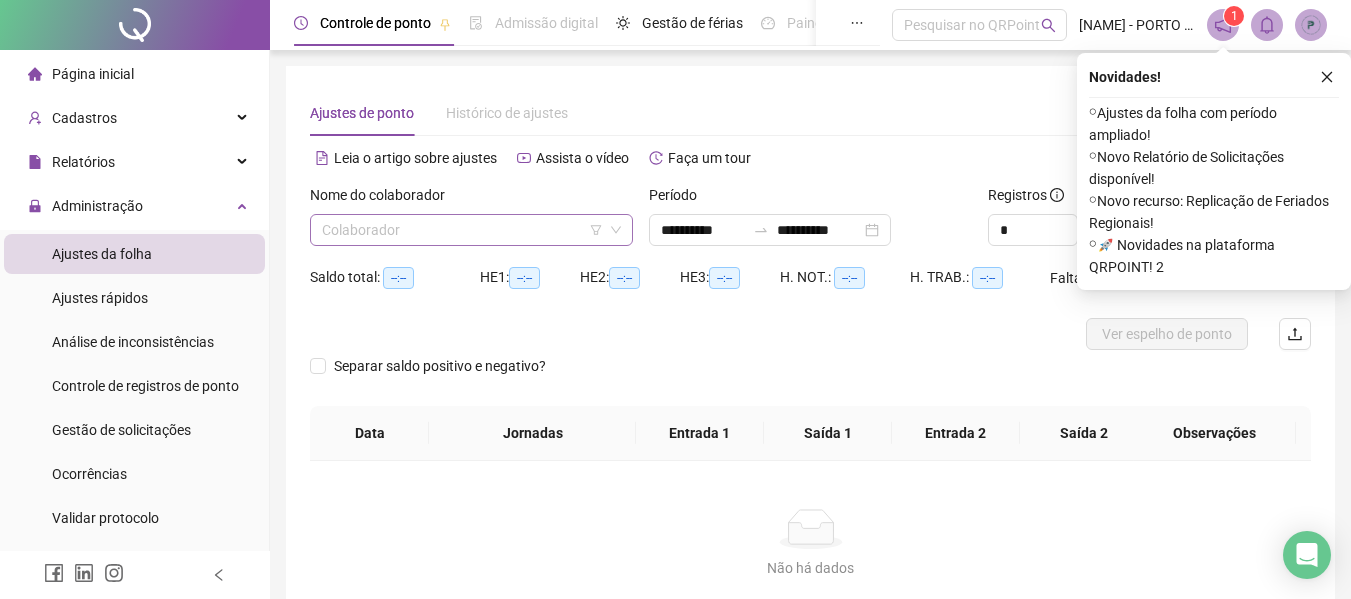 click at bounding box center (465, 230) 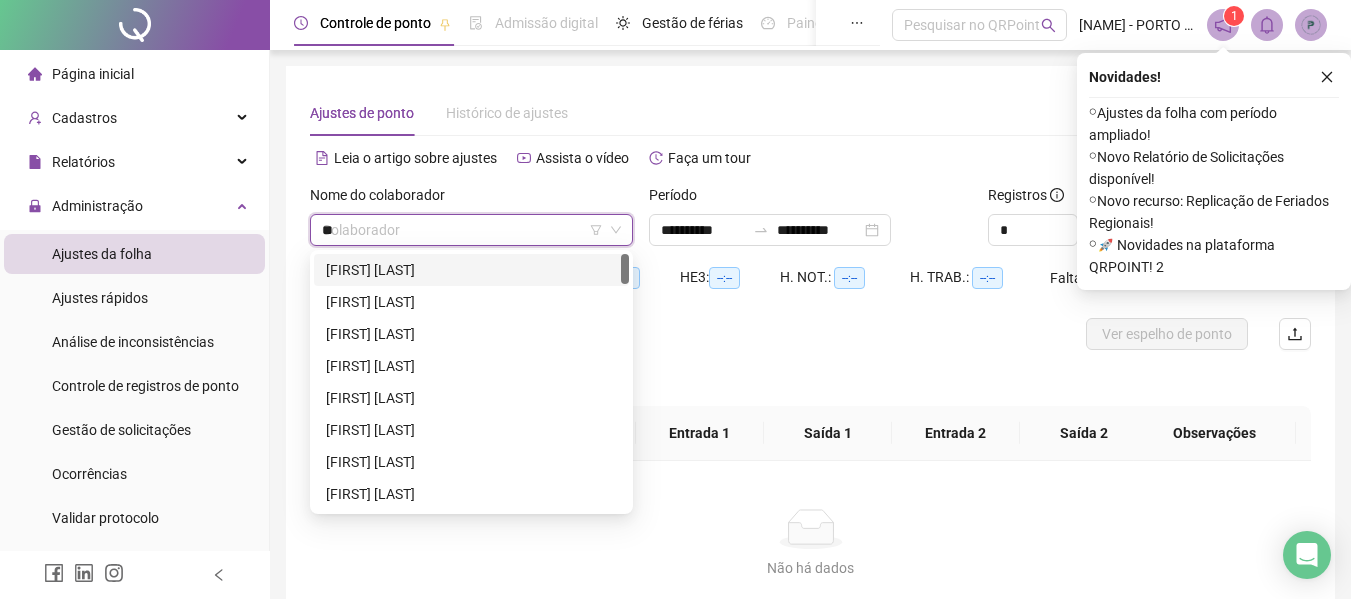 type on "***" 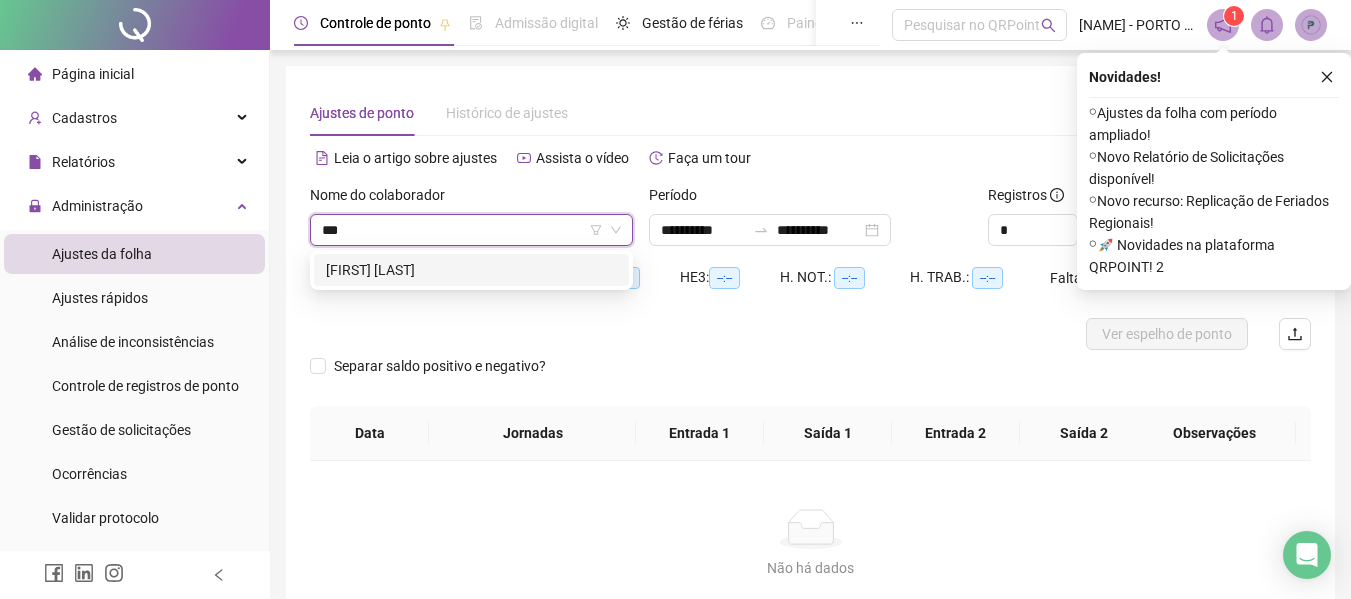 click on "[FIRST] [LAST]" at bounding box center [471, 270] 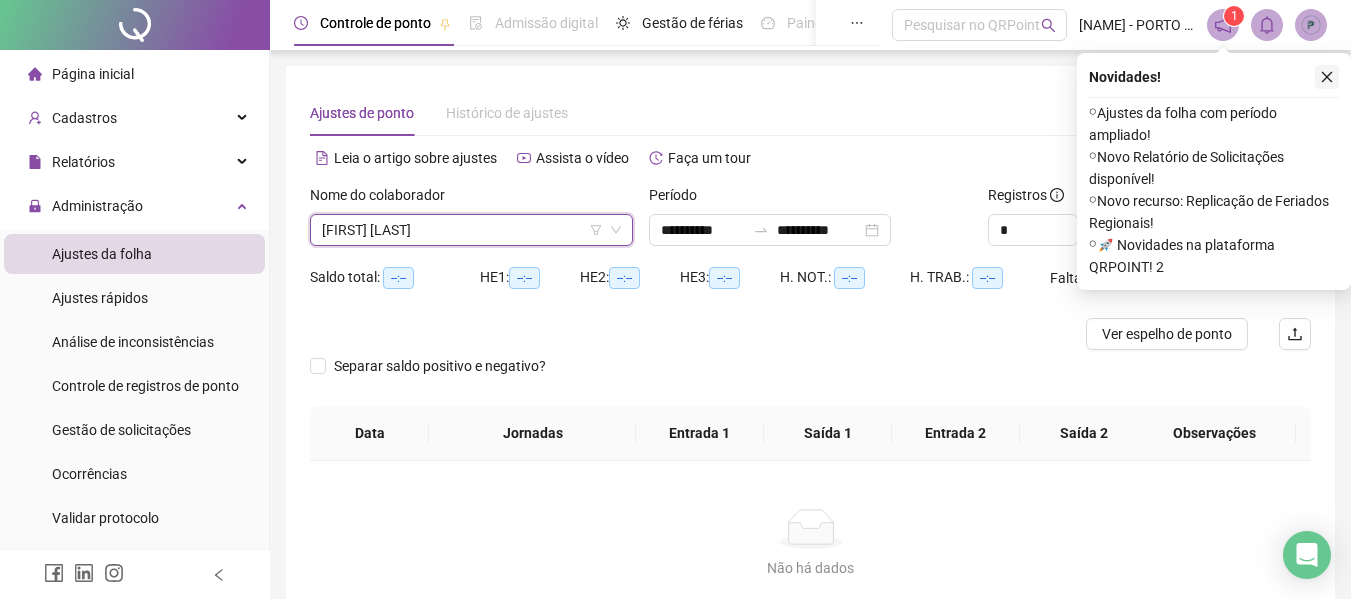 click at bounding box center [1327, 77] 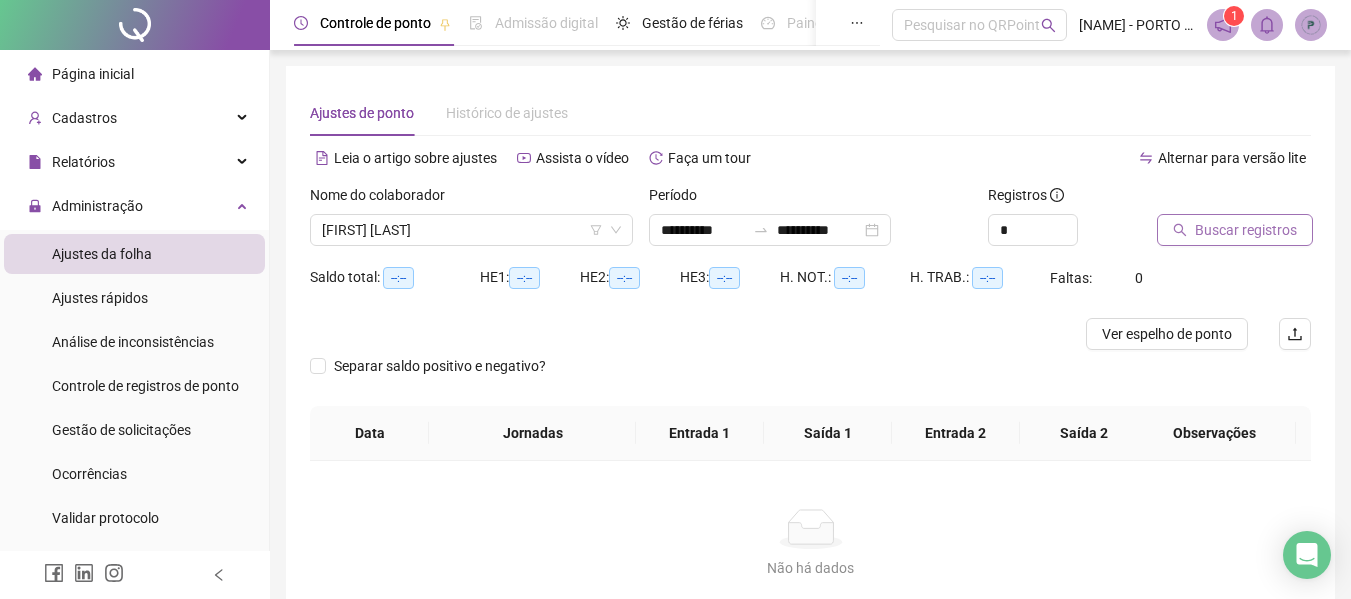 click on "Buscar registros" at bounding box center [1246, 230] 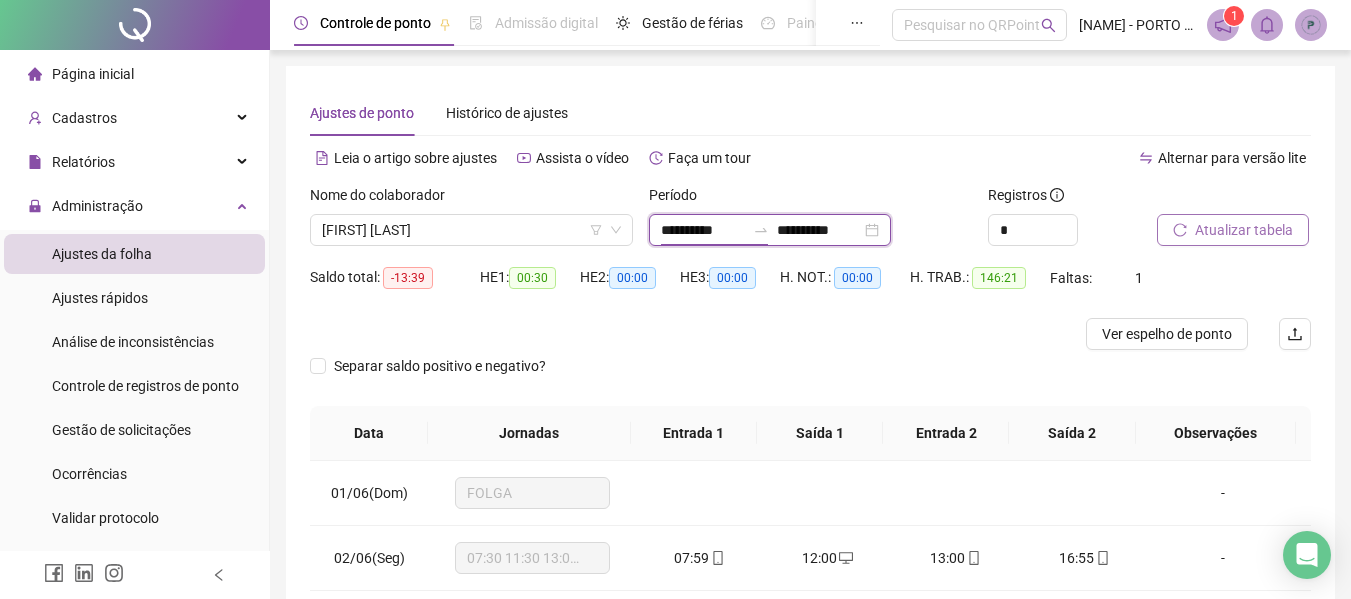 click on "**********" at bounding box center (703, 230) 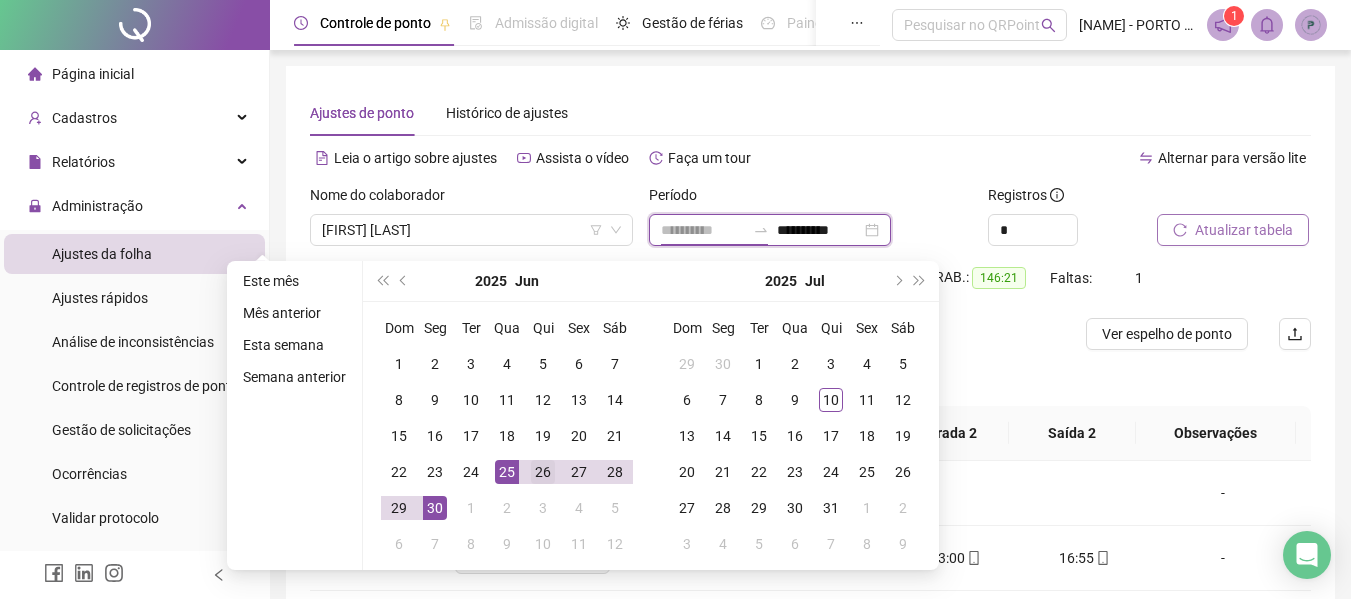 type on "**********" 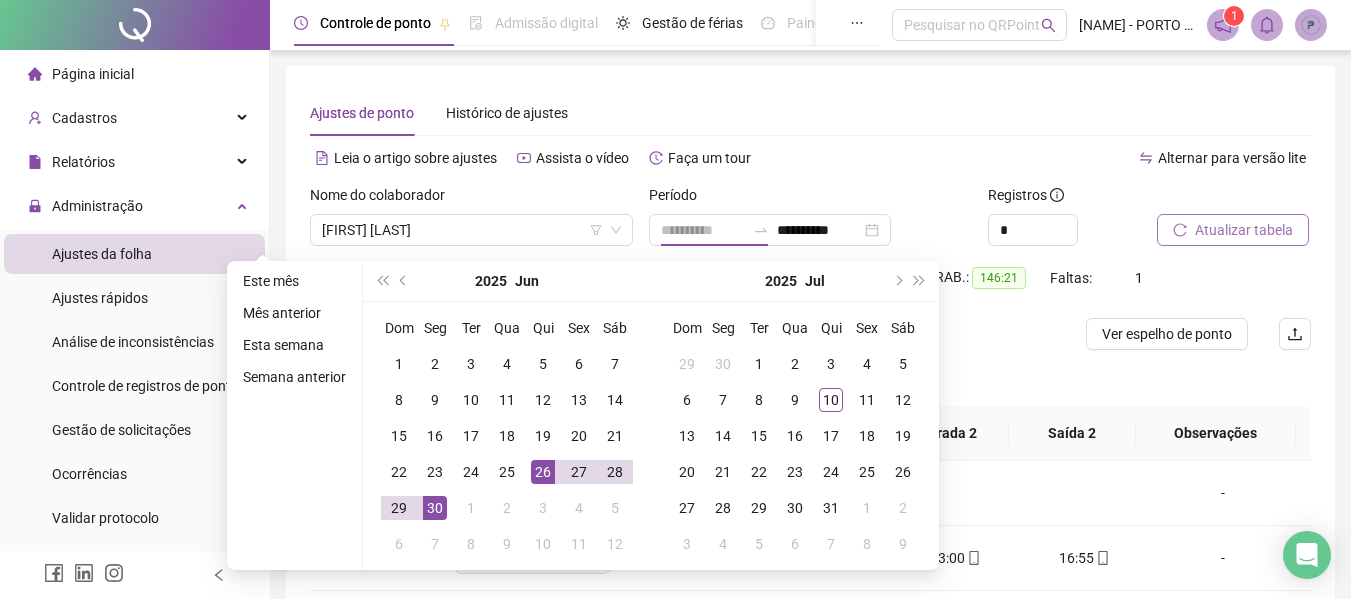 click on "26" at bounding box center [543, 472] 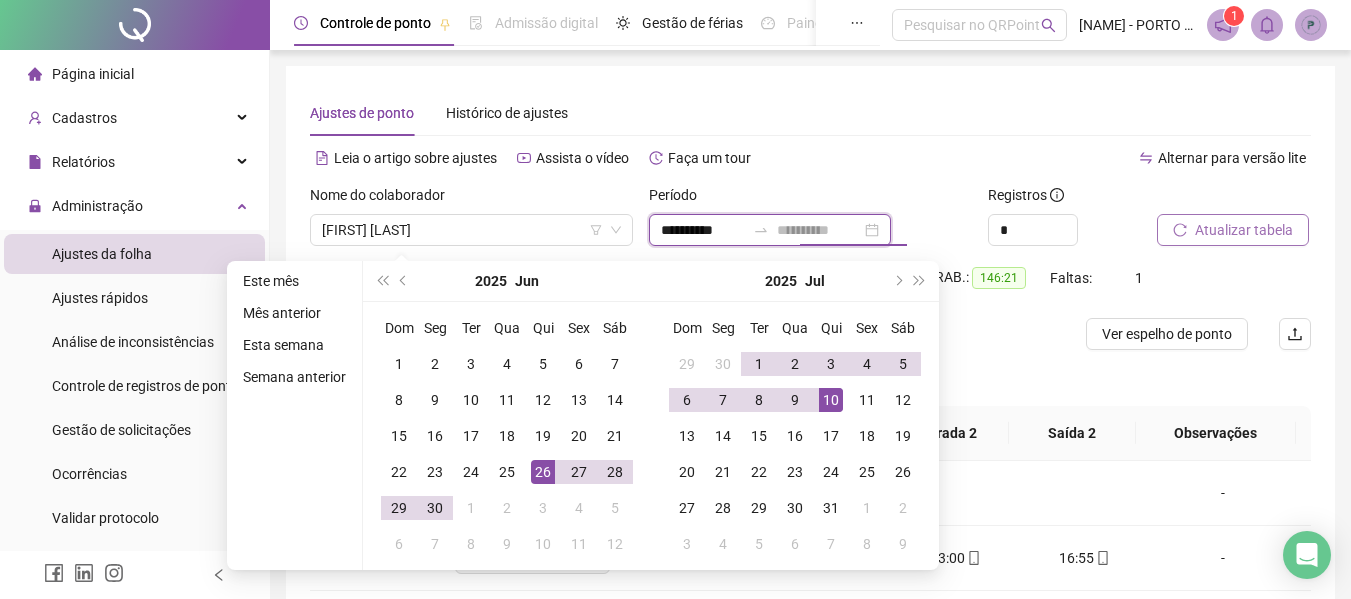 type on "**********" 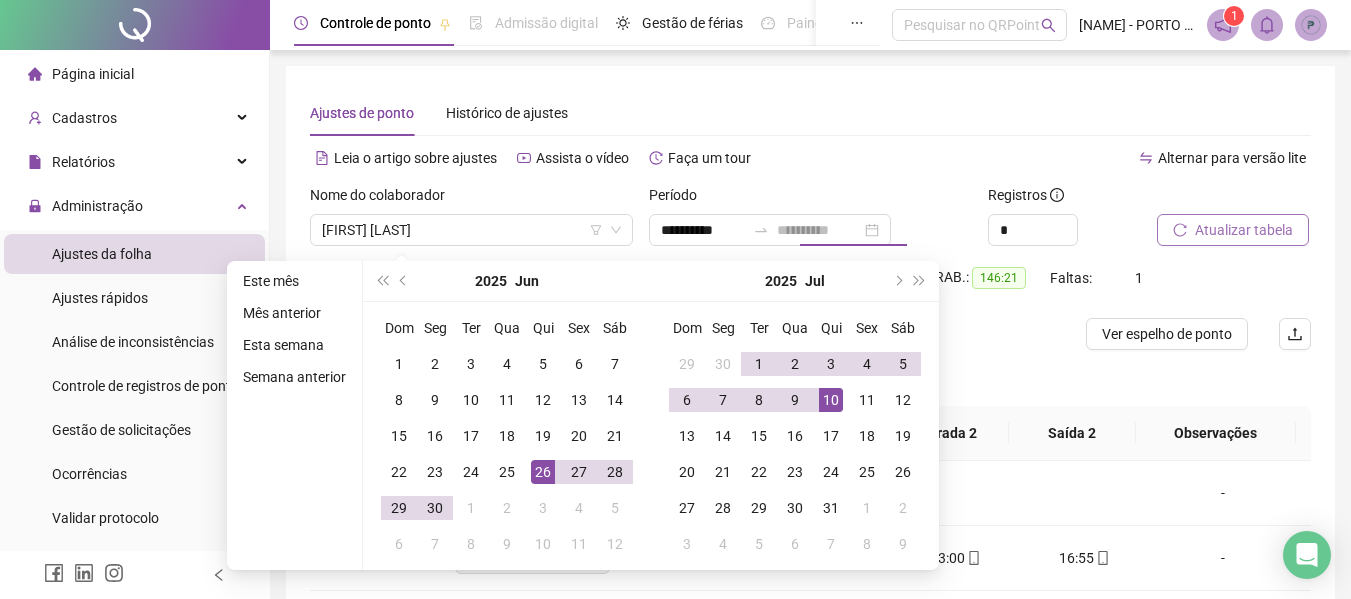 click on "10" at bounding box center [831, 400] 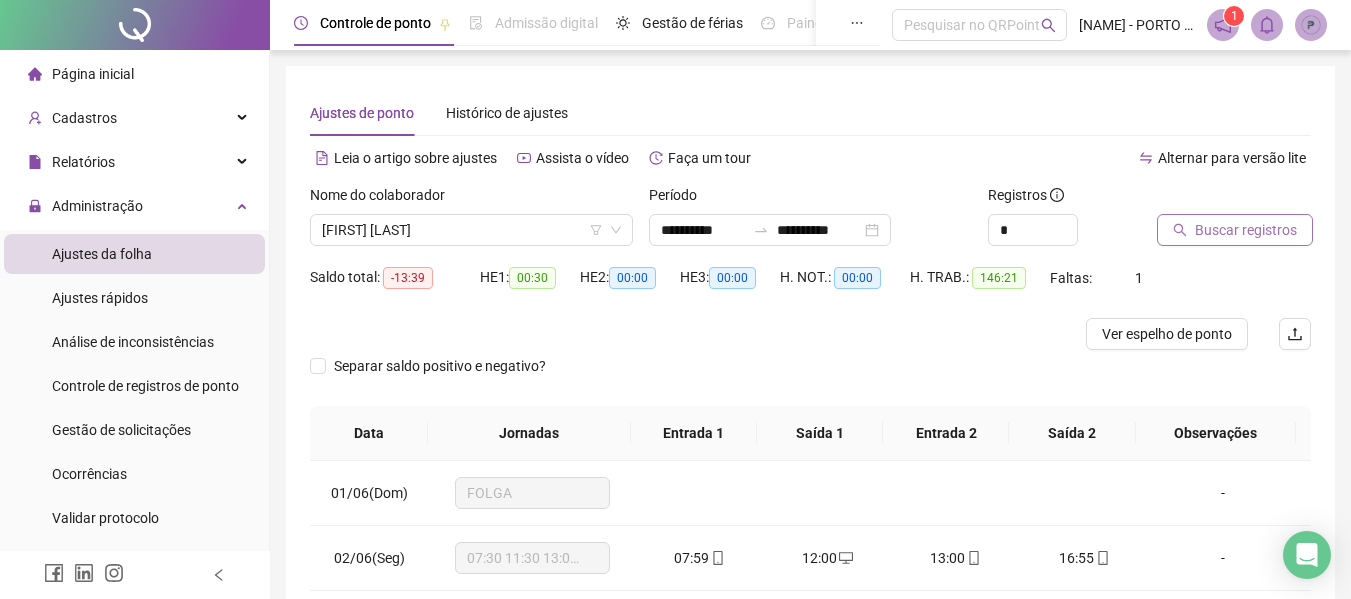 click on "Buscar registros" at bounding box center (1246, 230) 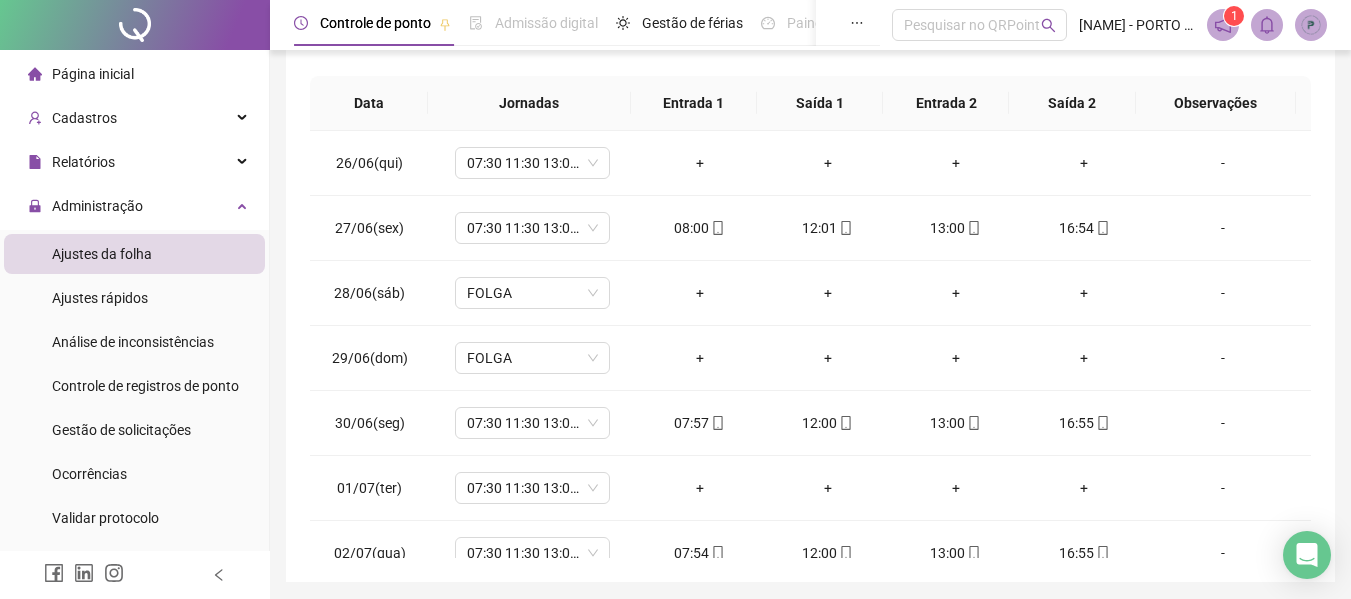 scroll, scrollTop: 399, scrollLeft: 0, axis: vertical 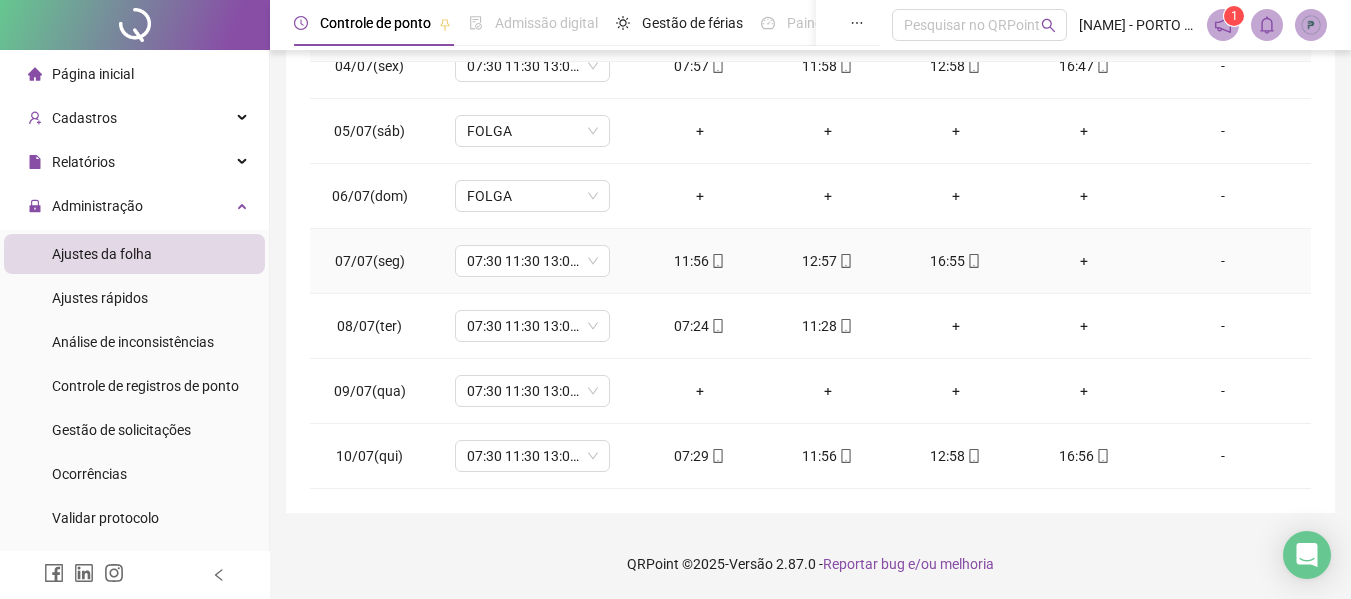 click on "11:56" at bounding box center [700, 261] 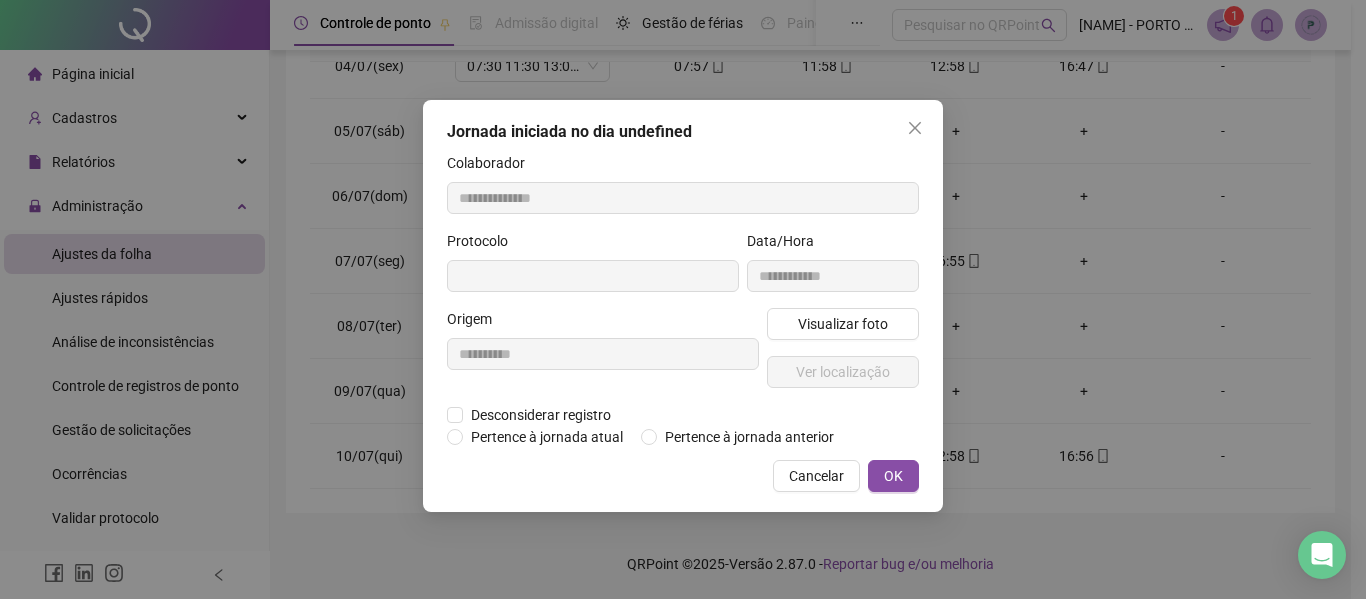 type on "**********" 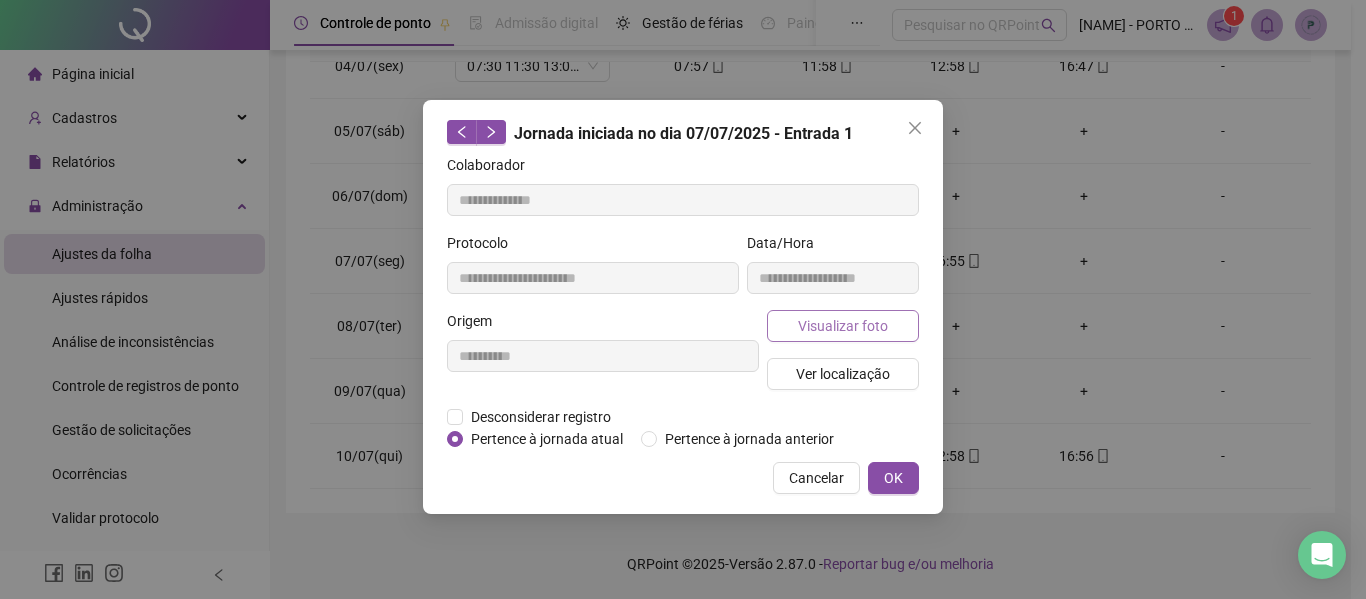 click on "Visualizar foto" at bounding box center [843, 326] 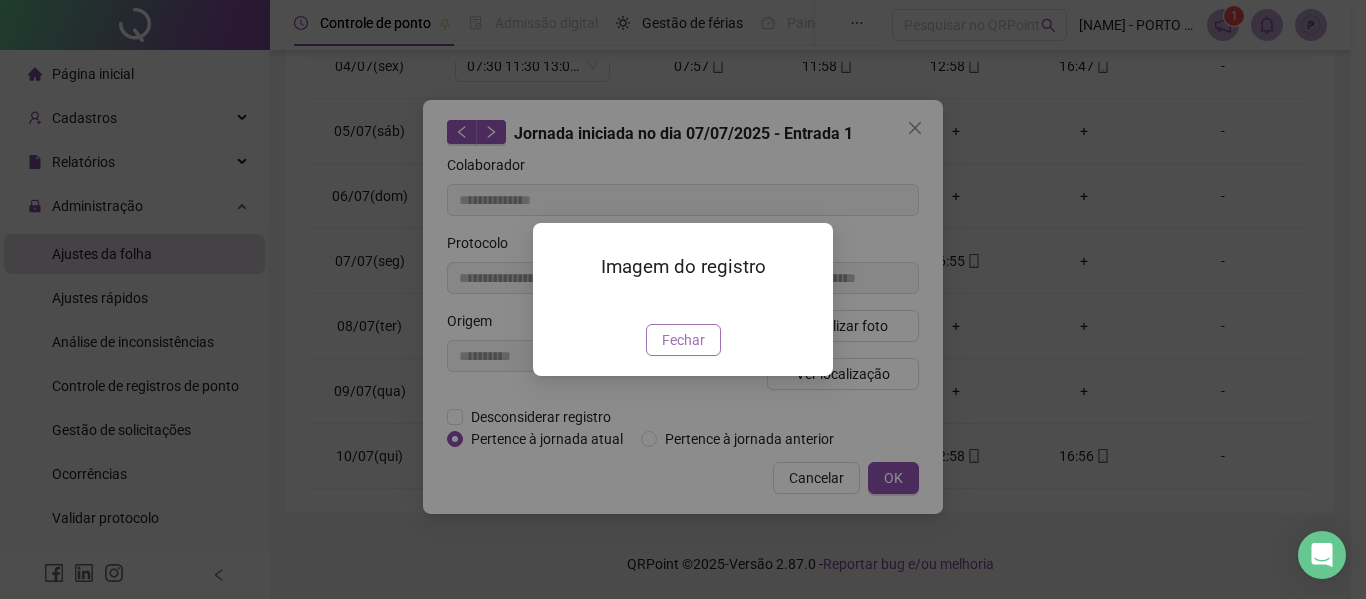 click on "Fechar" at bounding box center [683, 340] 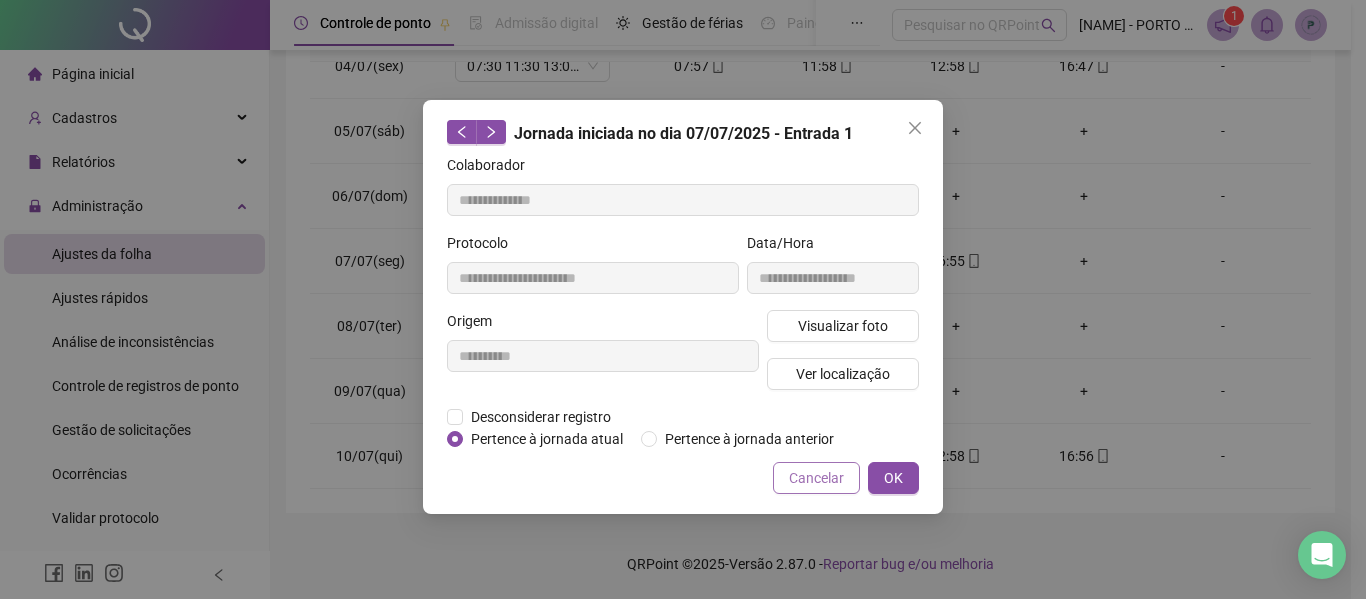click on "Cancelar" at bounding box center [816, 478] 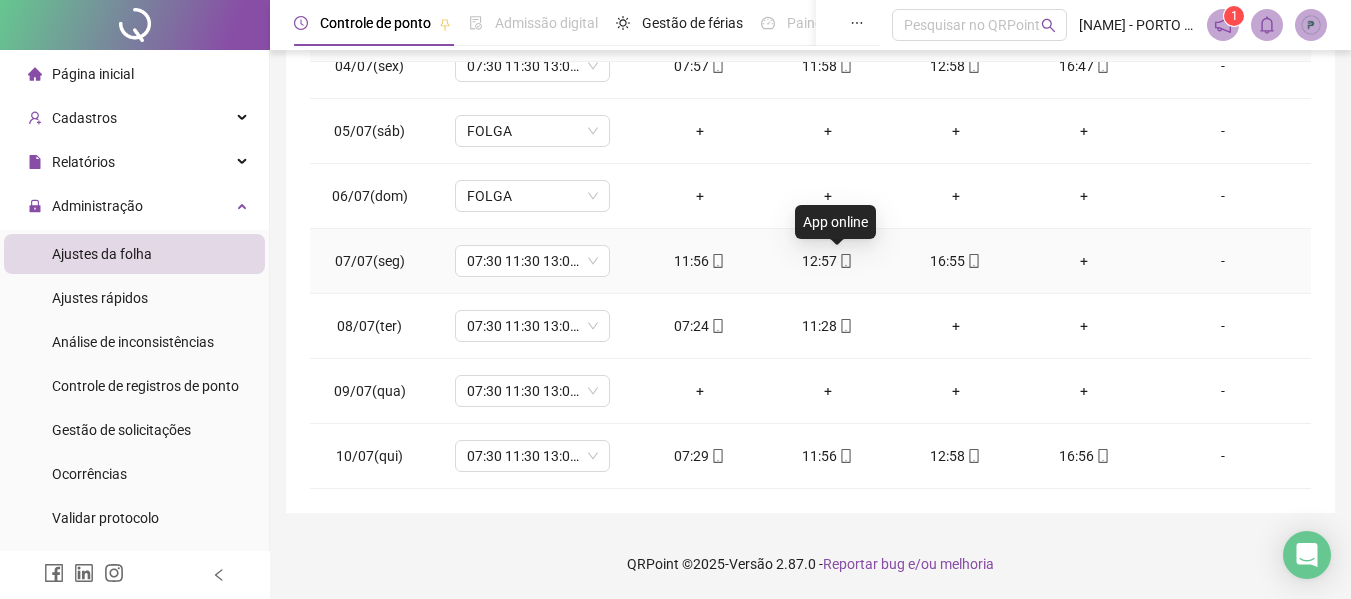 click 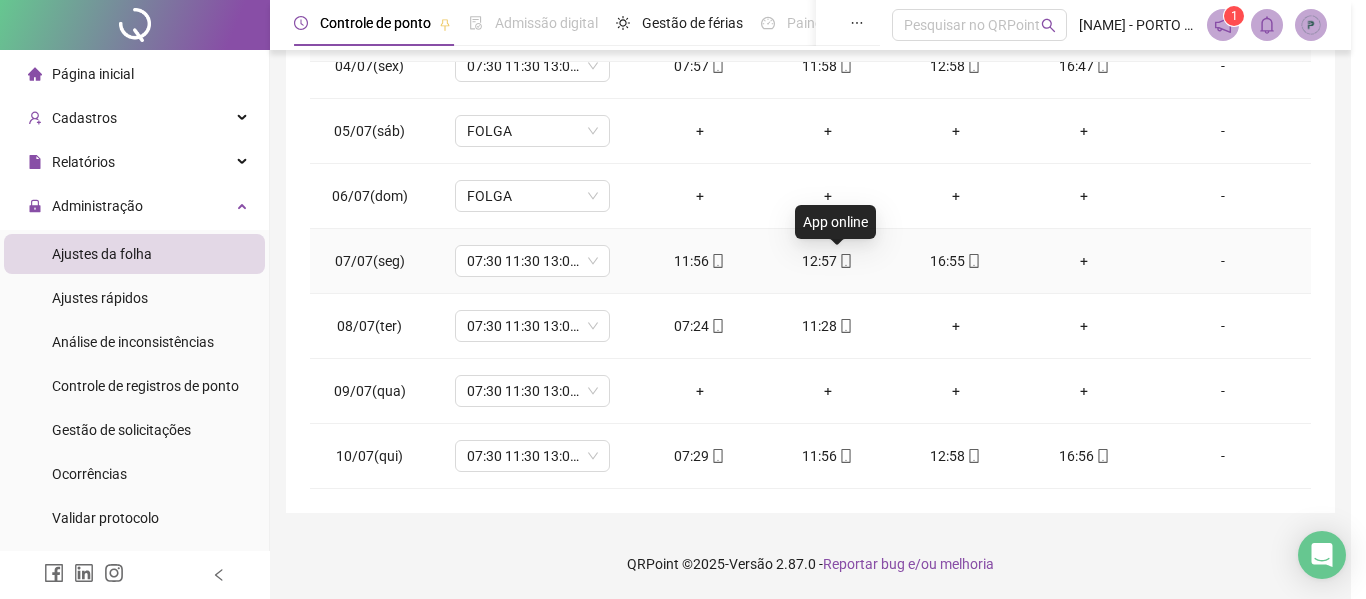 type on "**********" 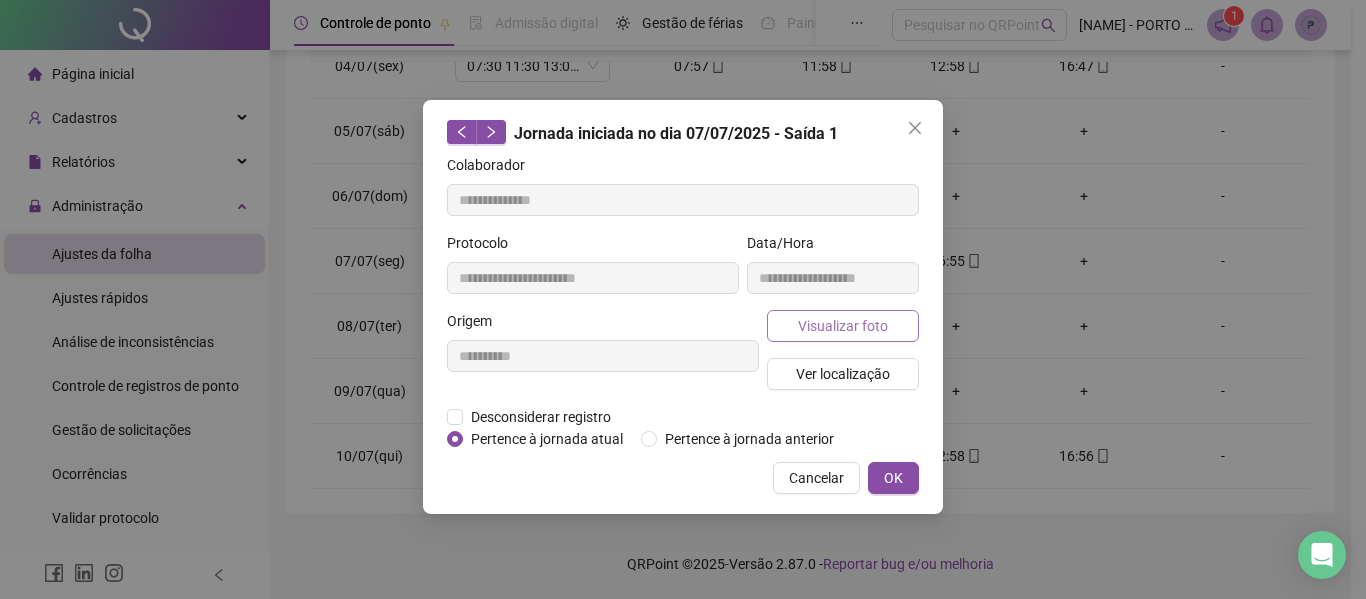 click on "Visualizar foto" at bounding box center (843, 326) 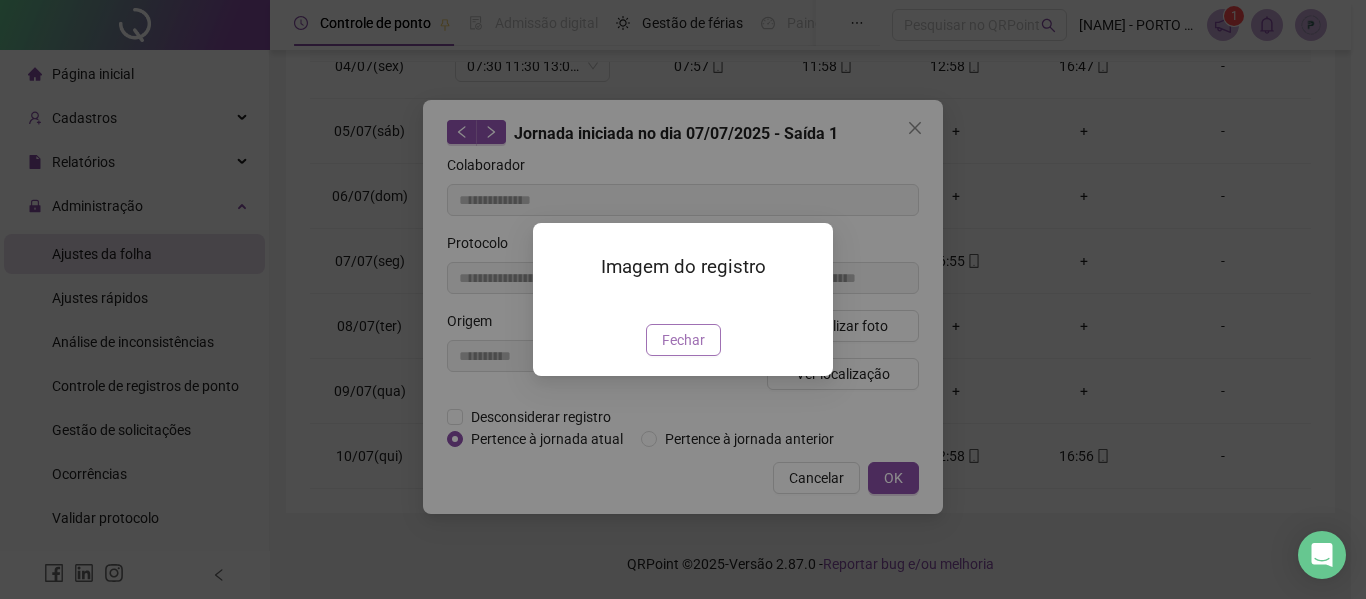 click on "Fechar" at bounding box center (683, 340) 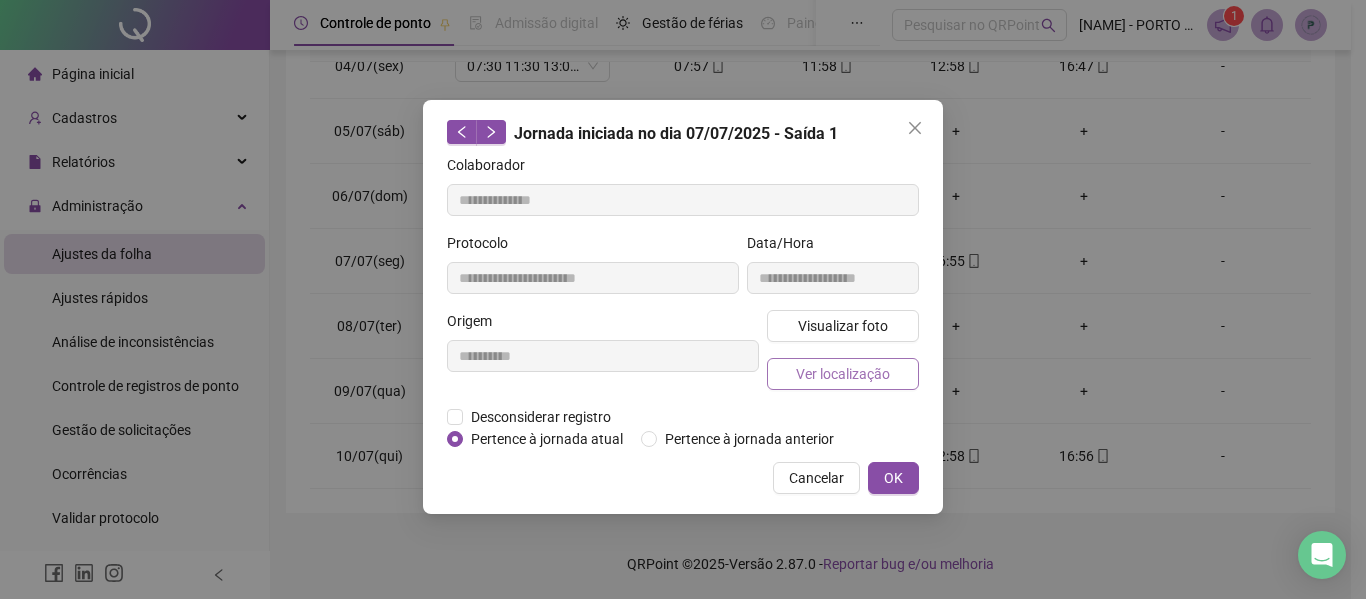 click on "Ver localização" at bounding box center (843, 374) 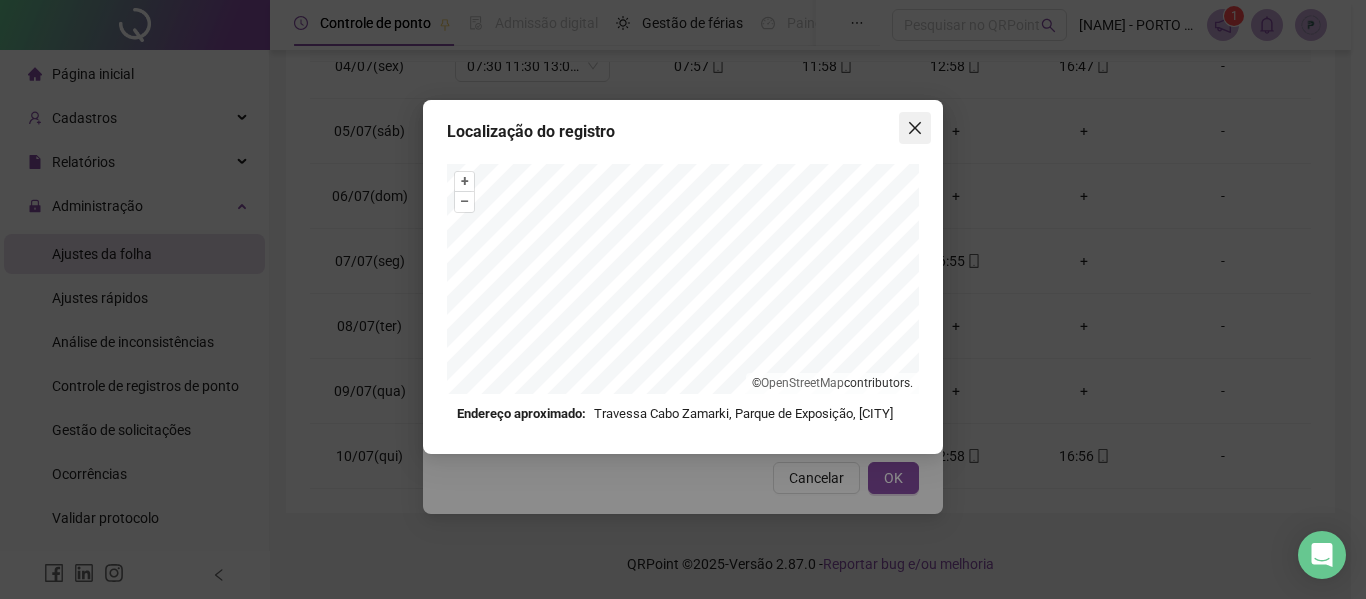 click at bounding box center [915, 128] 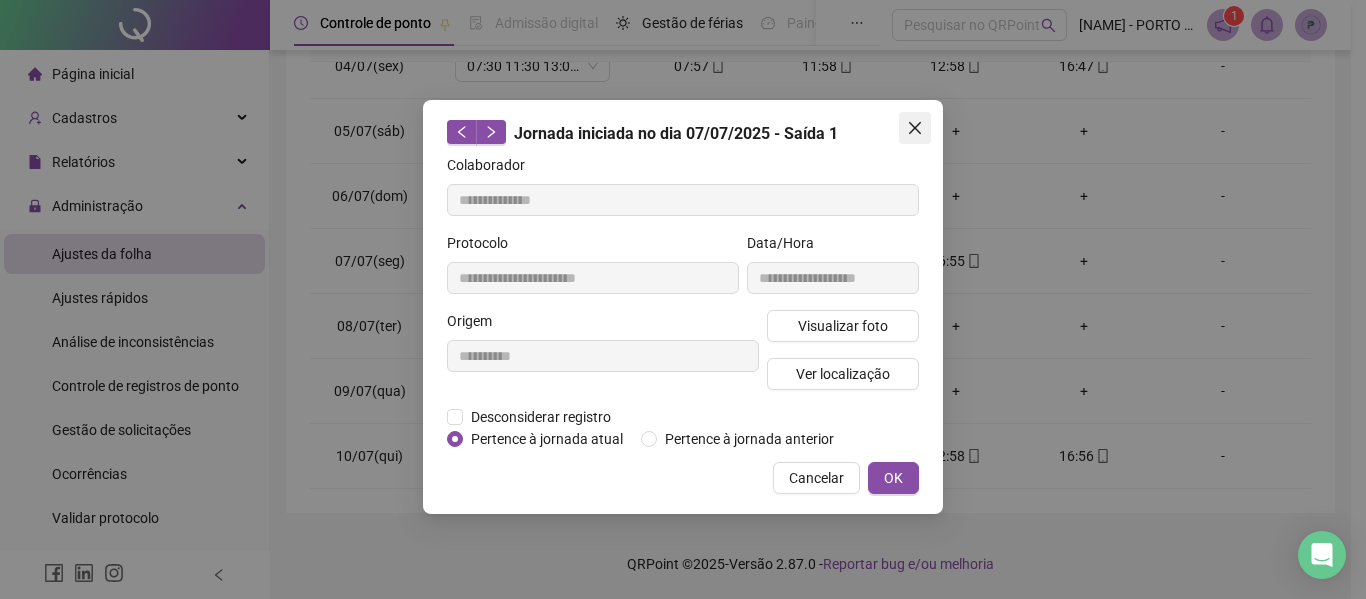 click at bounding box center (915, 128) 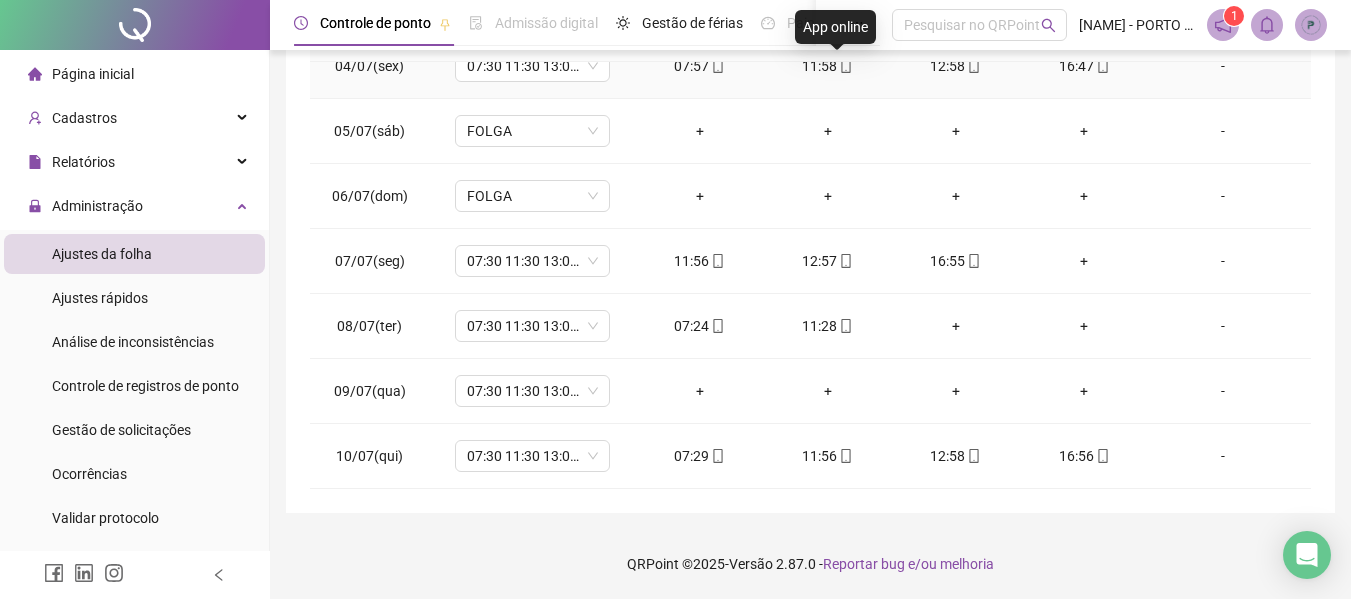 click at bounding box center [845, 66] 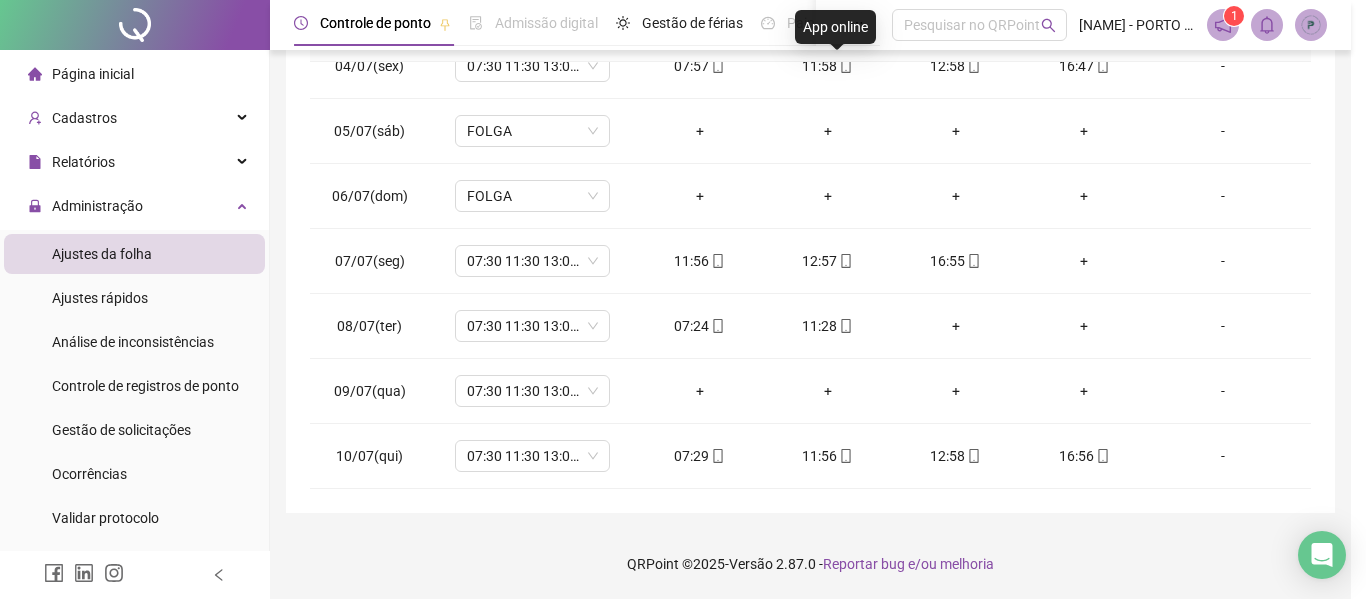 type on "**********" 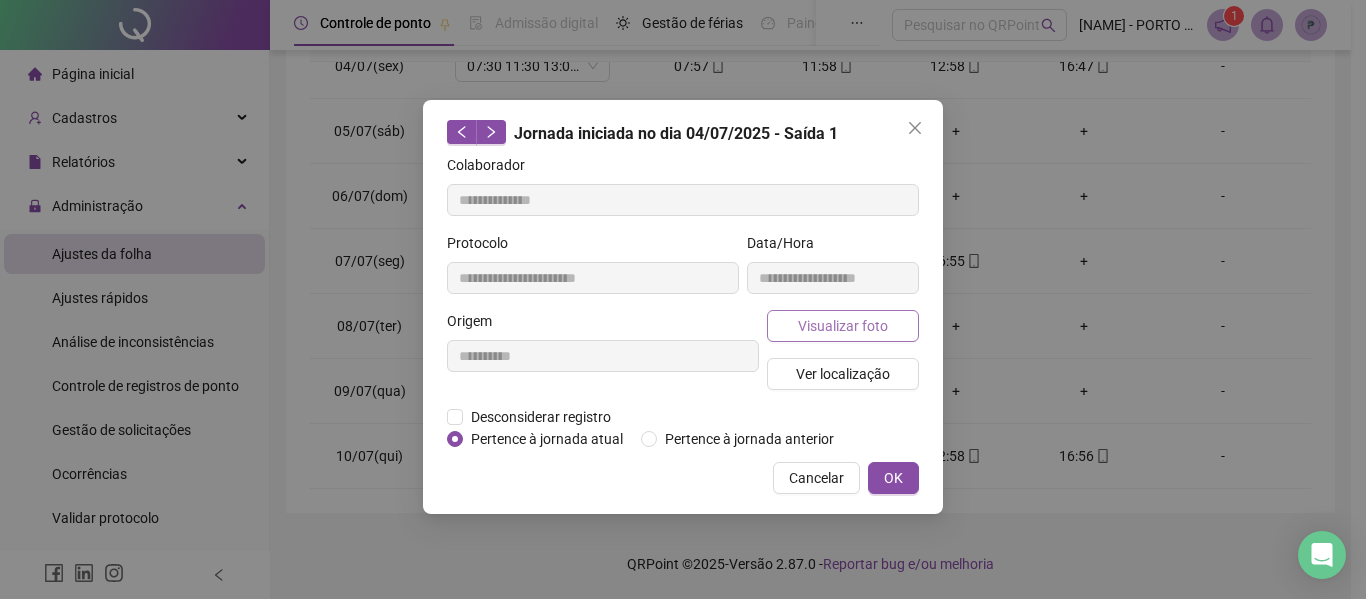 click on "Visualizar foto" at bounding box center (843, 326) 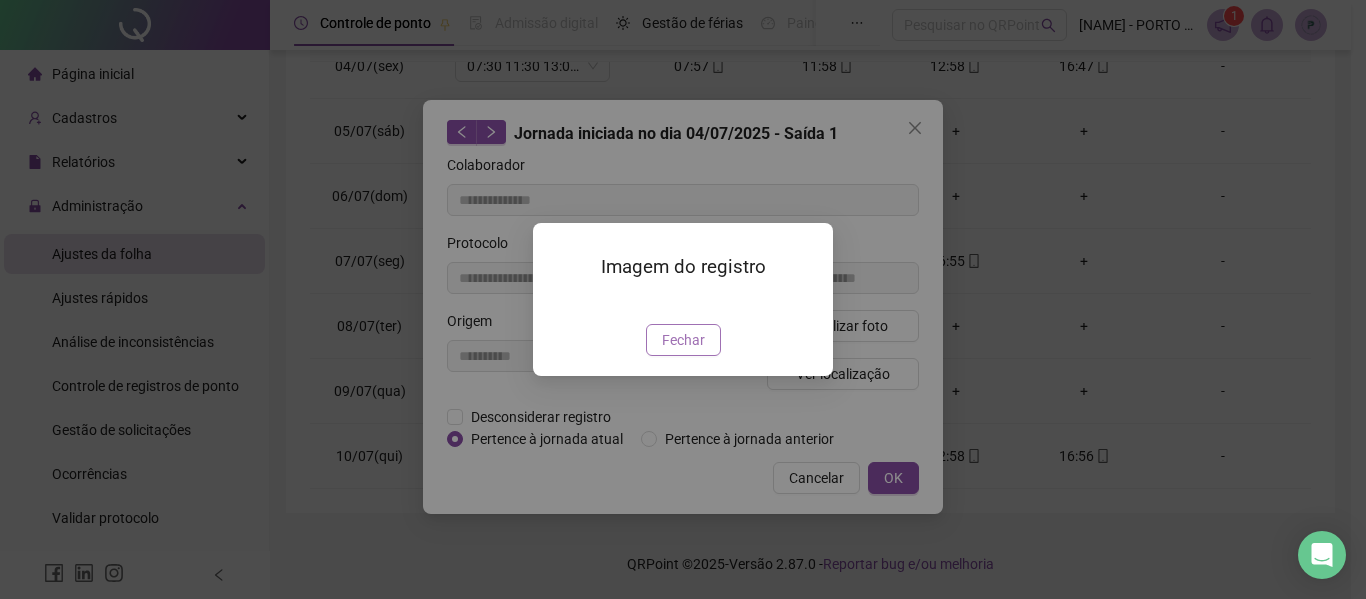 click on "Fechar" at bounding box center [683, 340] 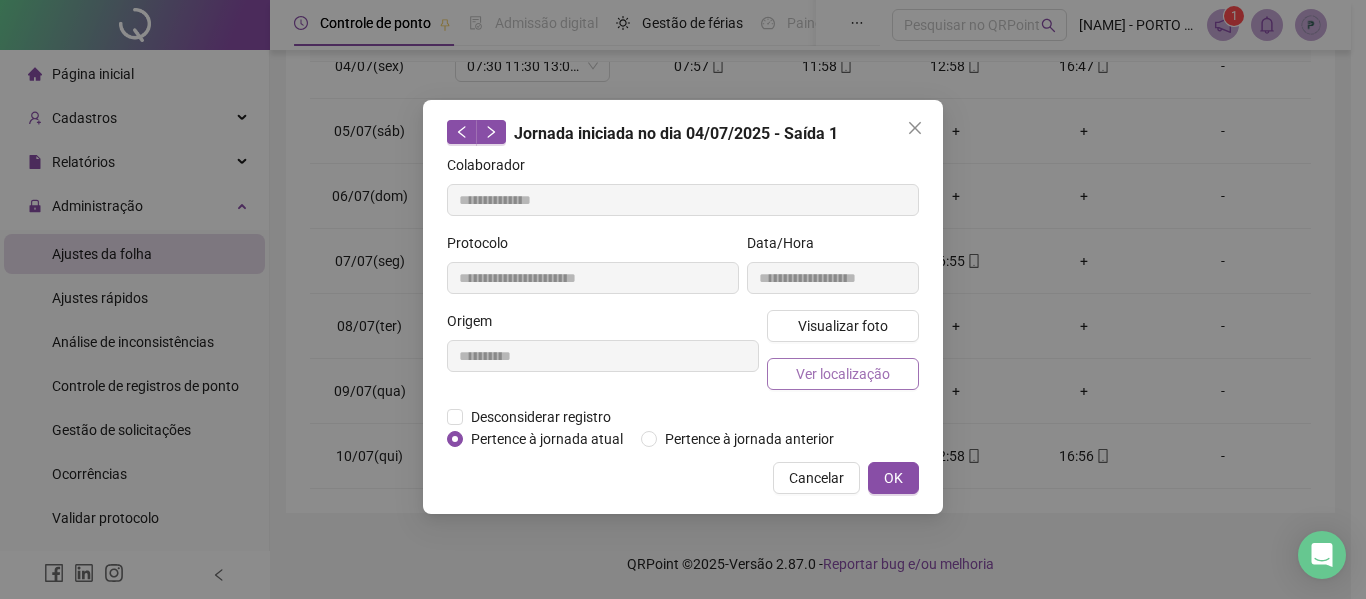 click on "Ver localização" at bounding box center (843, 374) 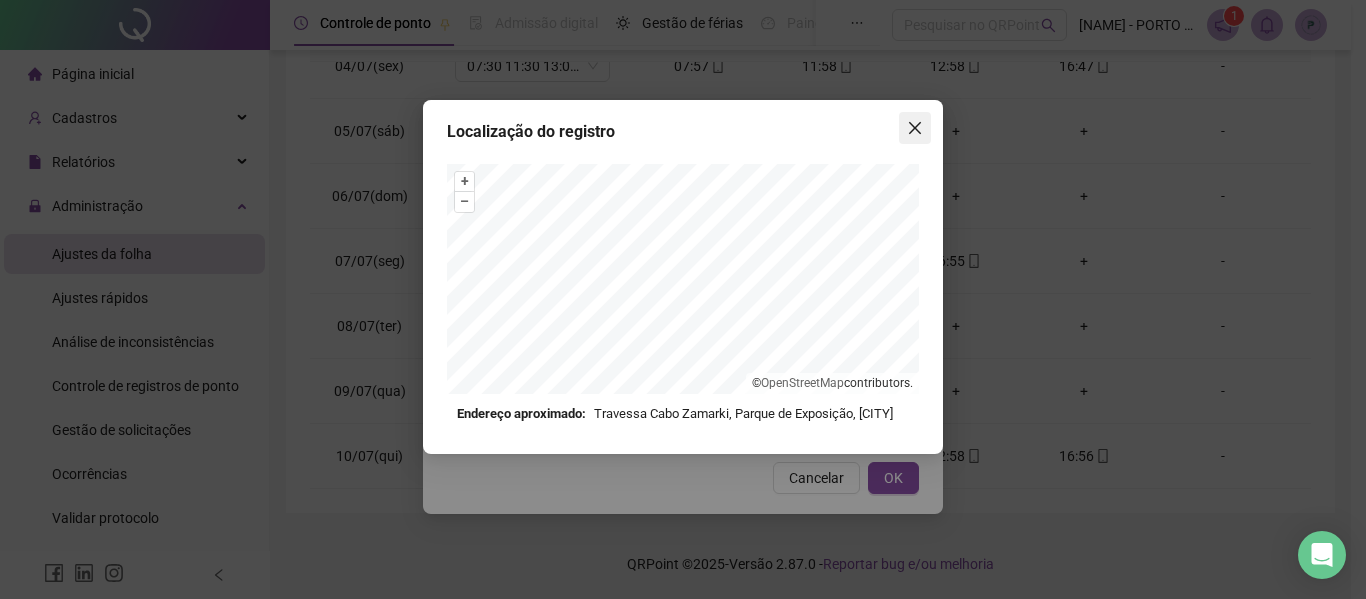 click at bounding box center (915, 128) 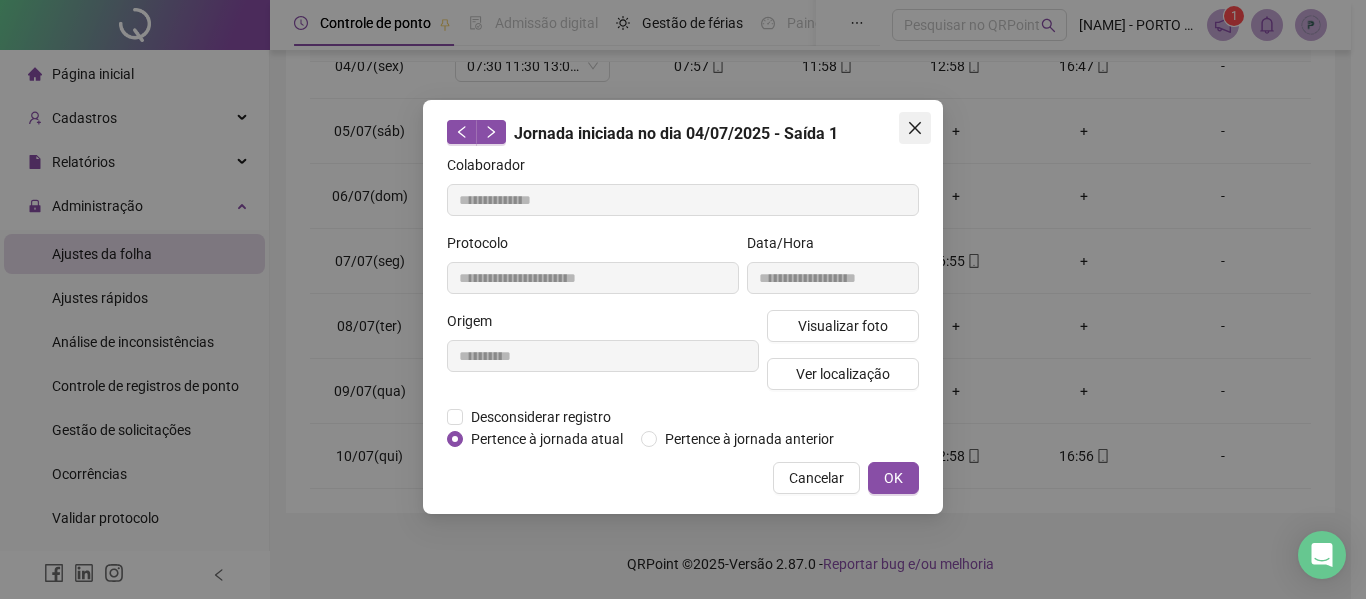 click at bounding box center (915, 128) 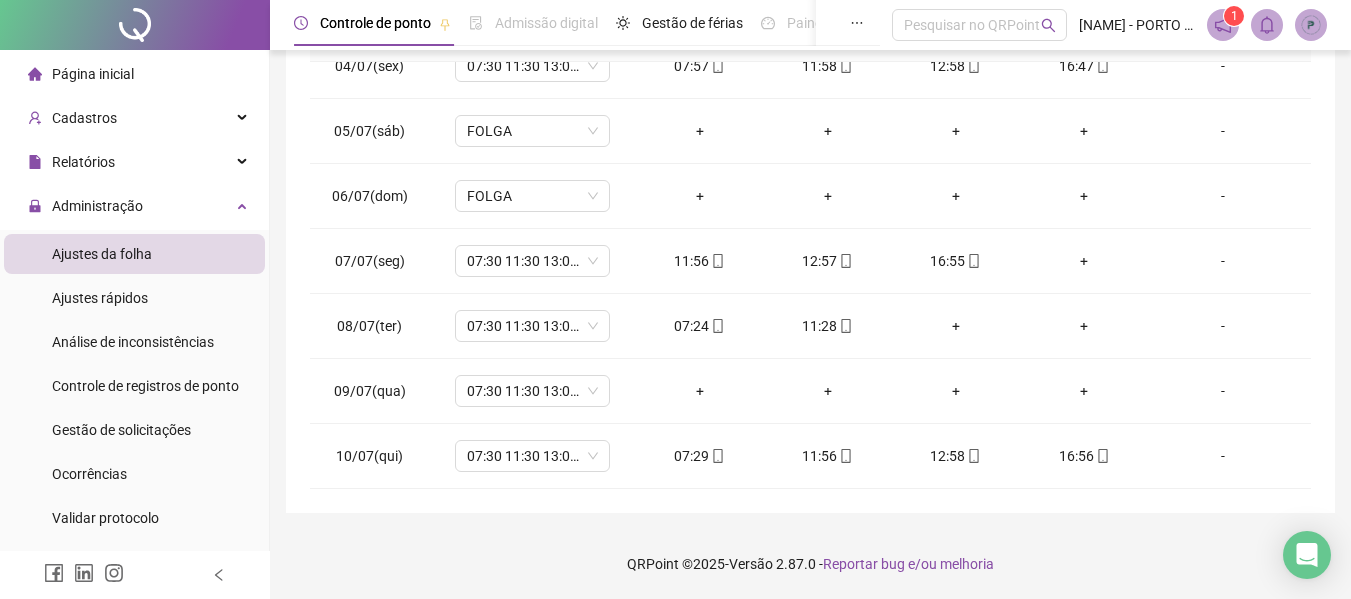 scroll, scrollTop: 175, scrollLeft: 0, axis: vertical 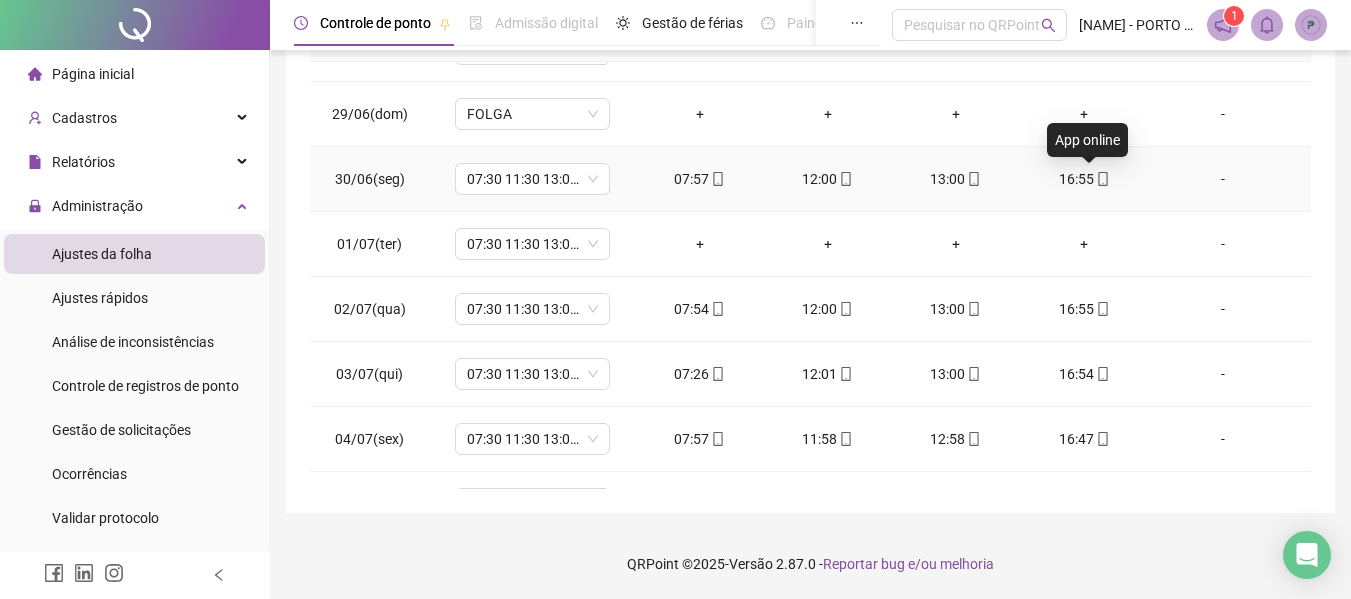 click 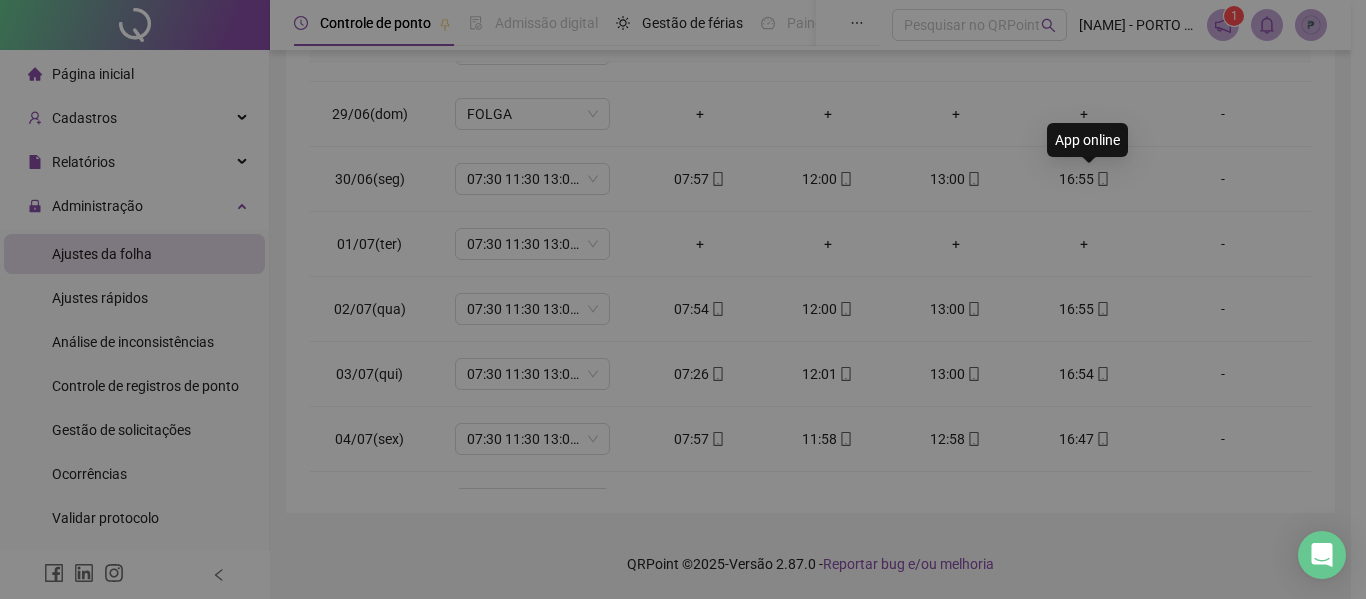 type on "**********" 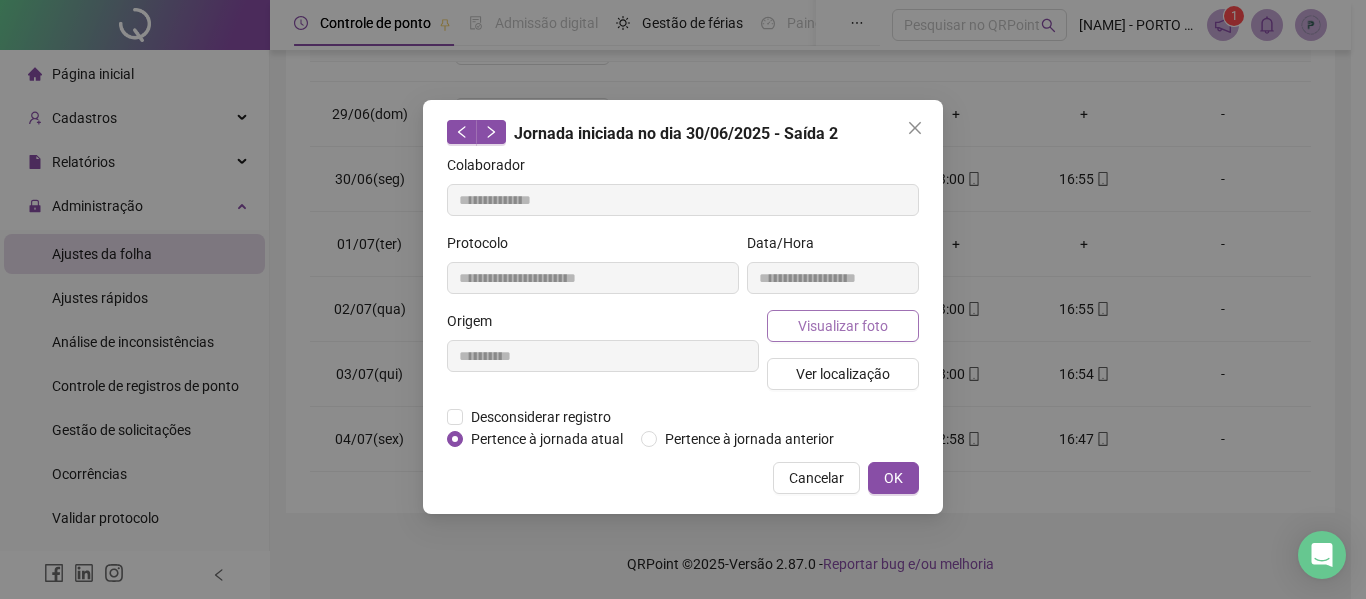 click on "Visualizar foto" at bounding box center (843, 326) 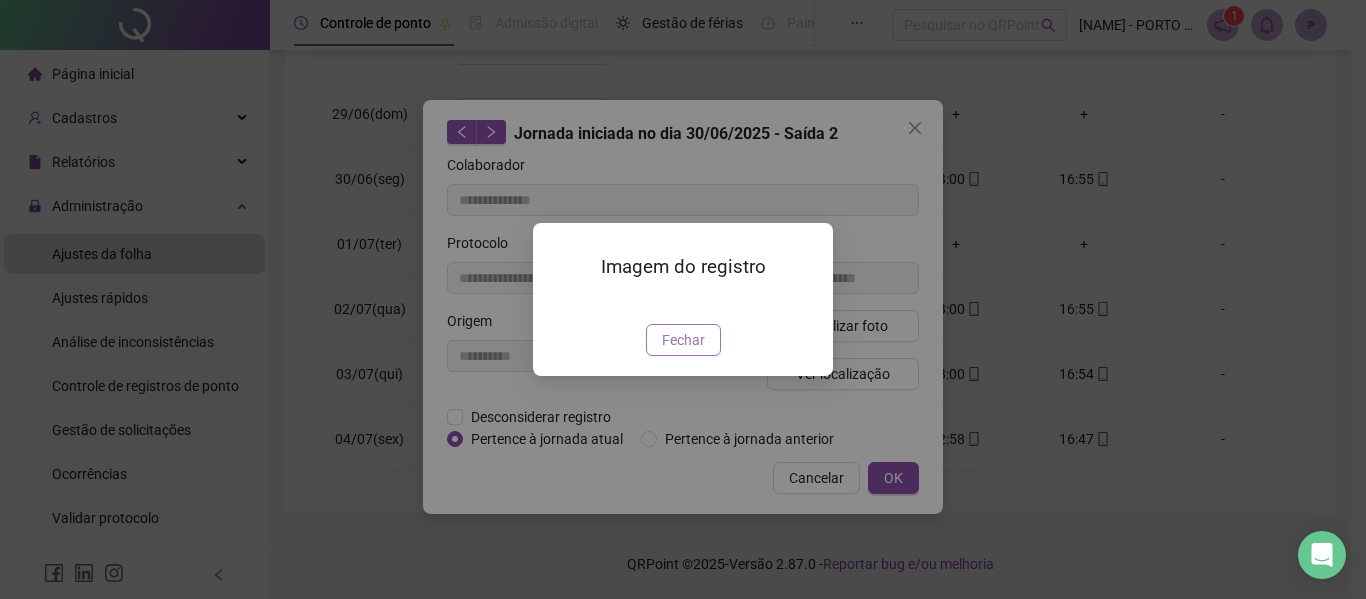 click on "Fechar" at bounding box center [683, 340] 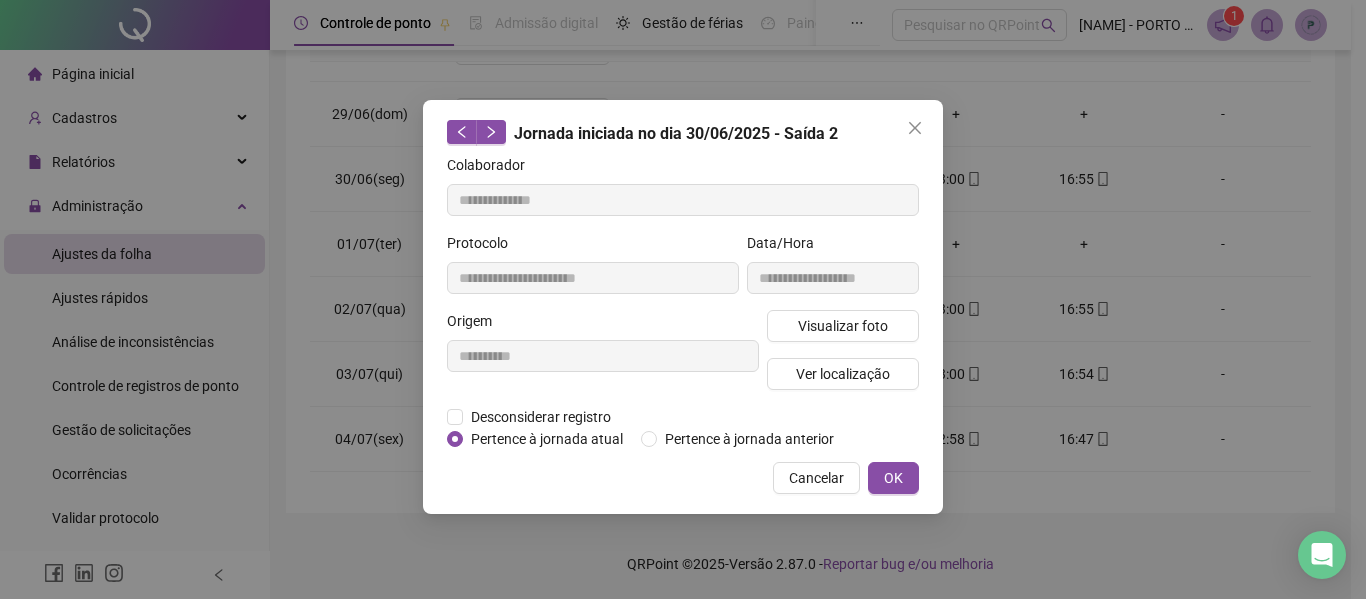 click on "Ver localização" at bounding box center (843, 374) 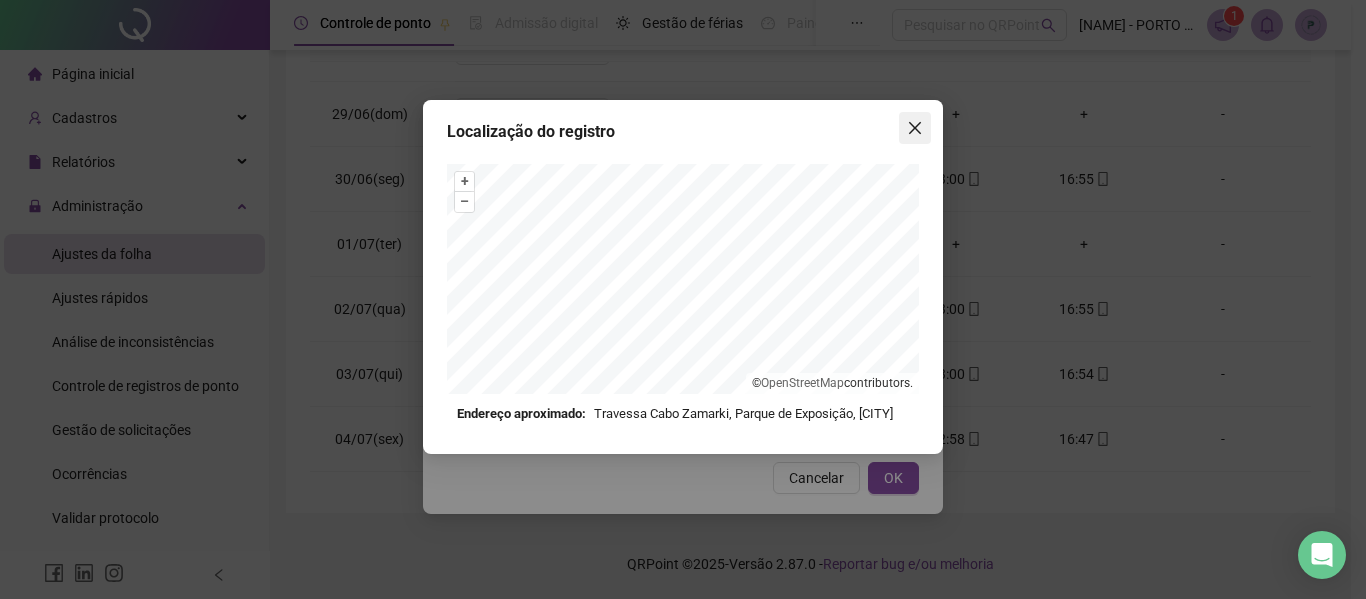 click at bounding box center (915, 128) 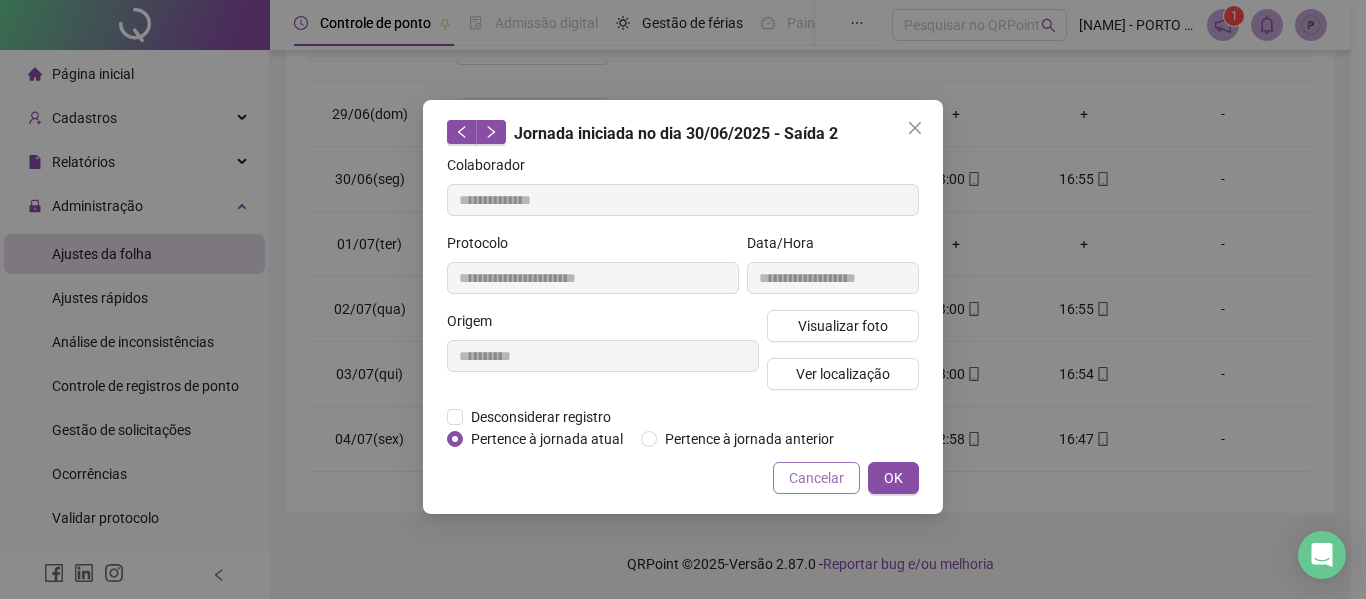 click on "Cancelar" at bounding box center (816, 478) 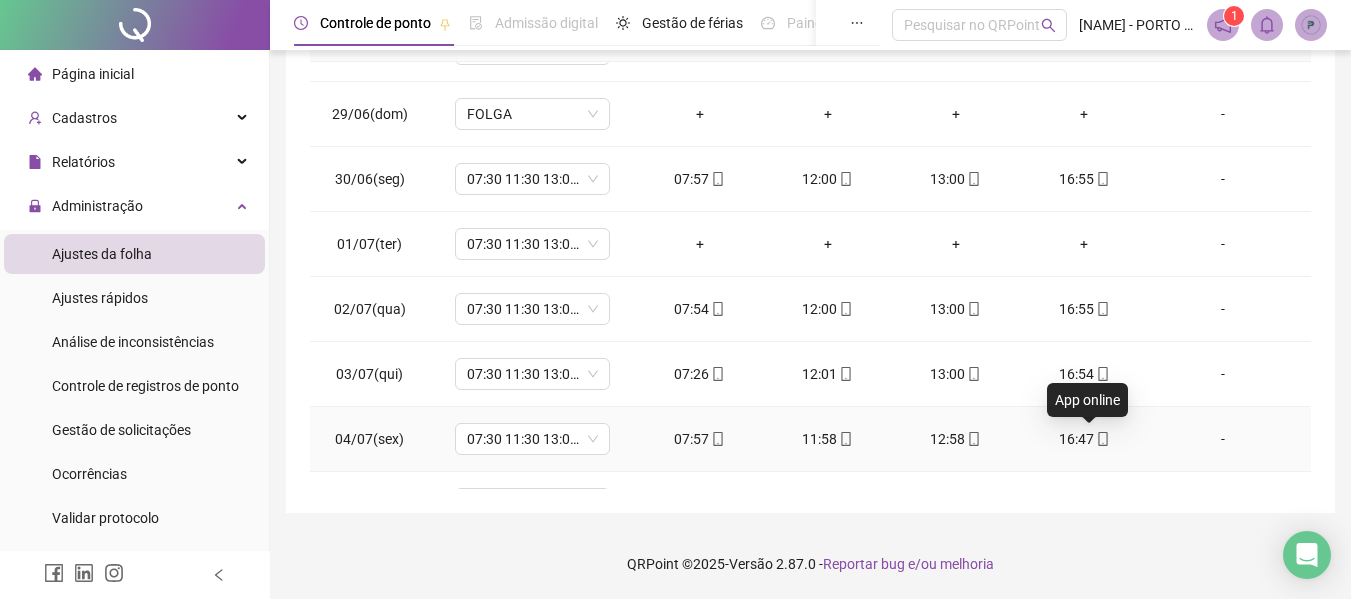 click 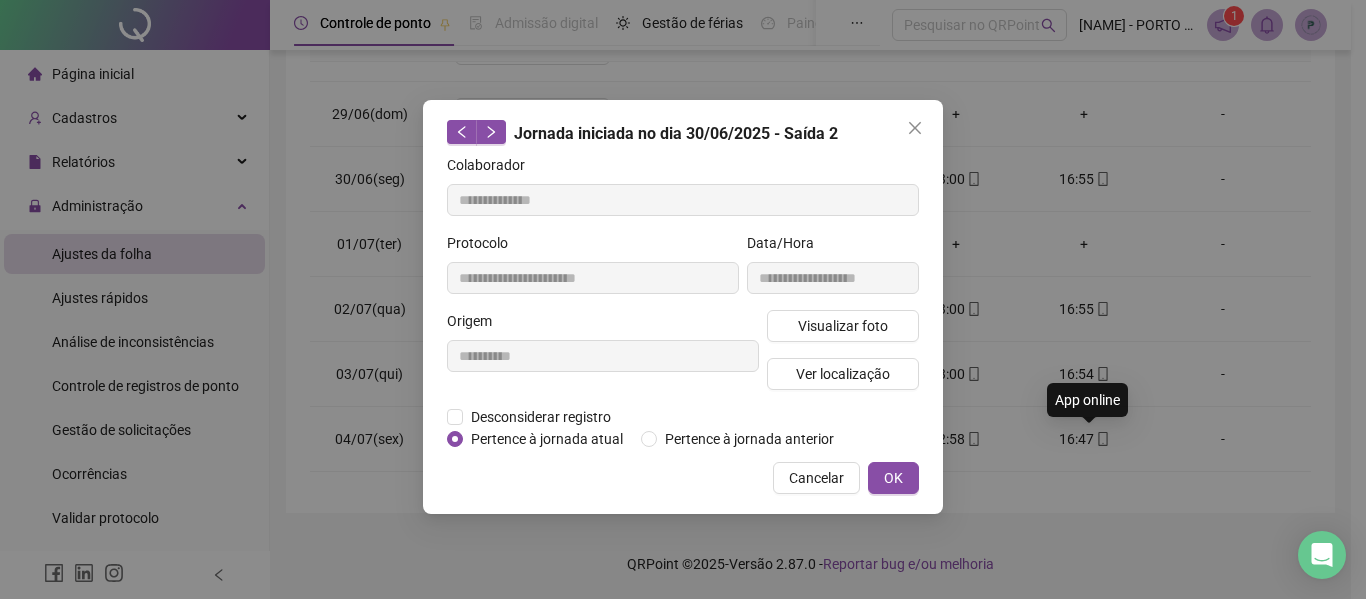 type on "**********" 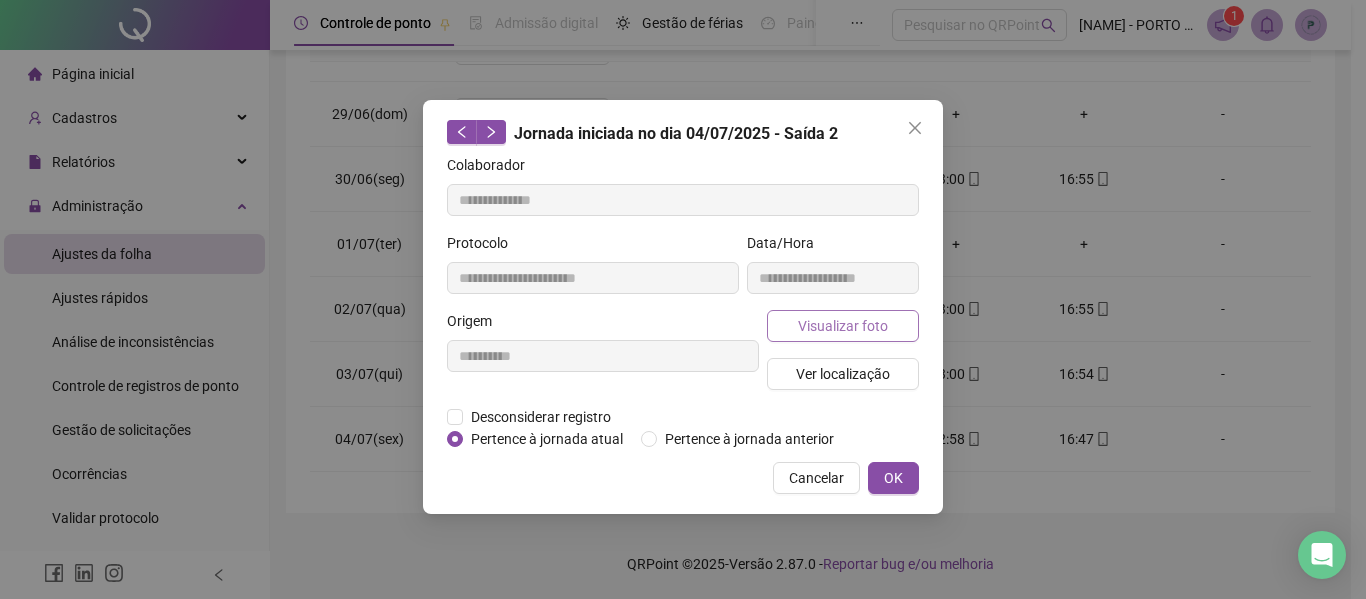click on "Visualizar foto" at bounding box center (843, 326) 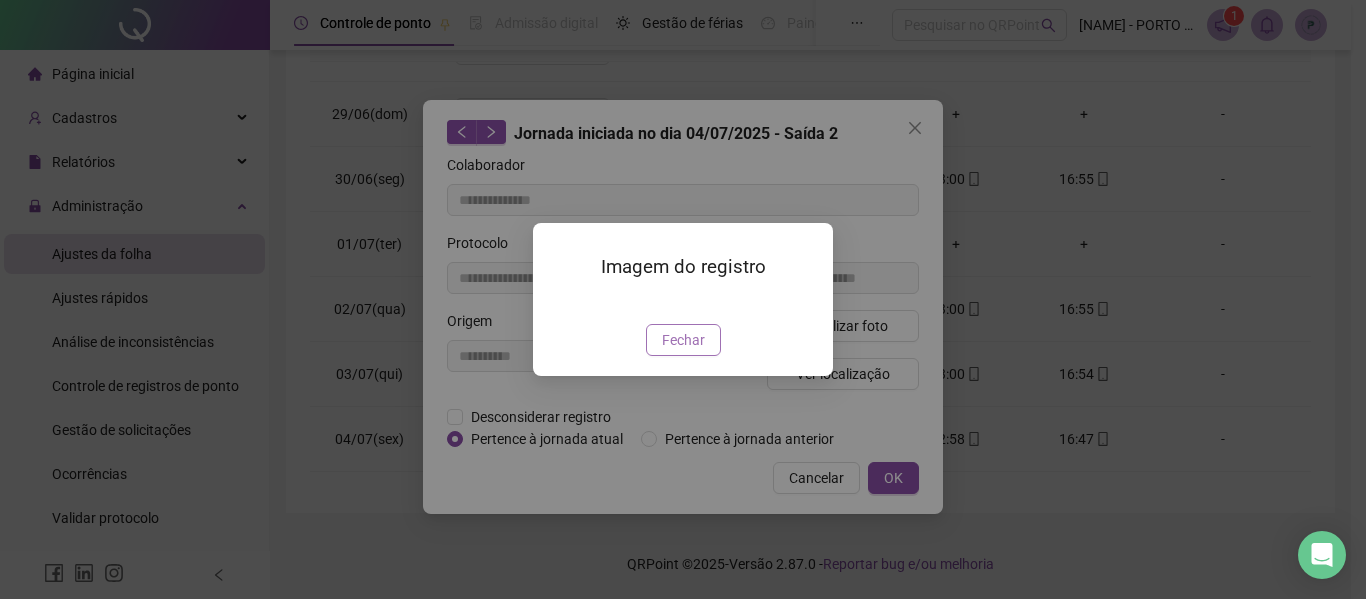 click on "Fechar" at bounding box center [683, 340] 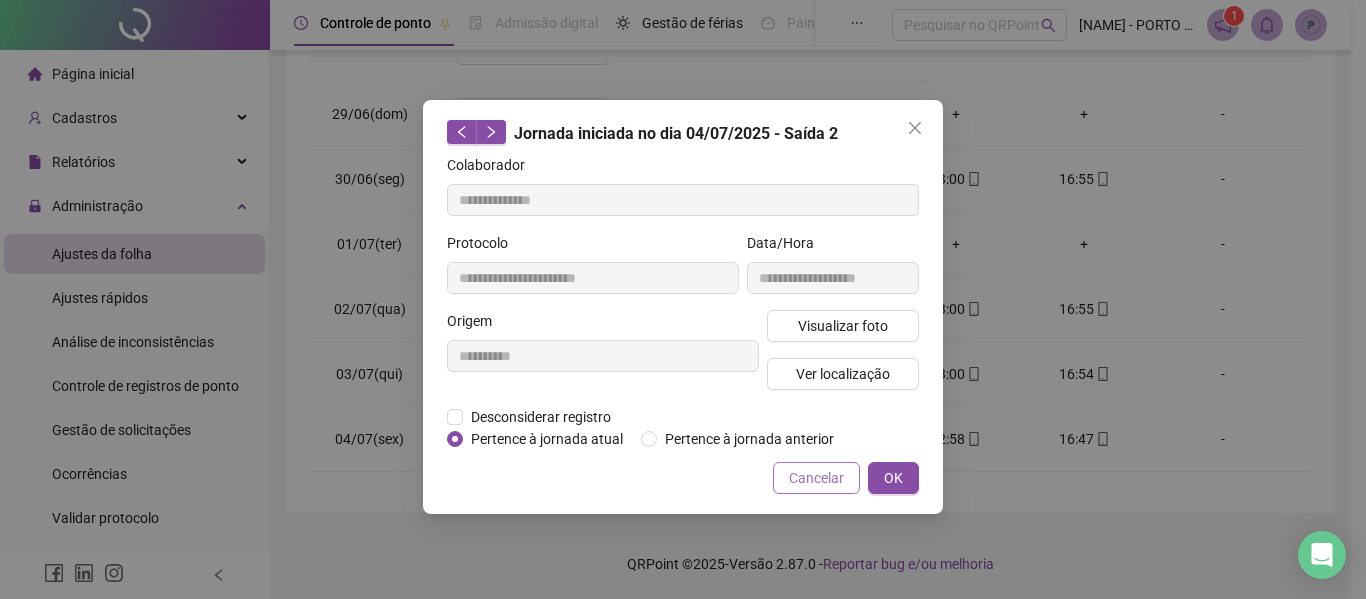 click on "Cancelar" at bounding box center [816, 478] 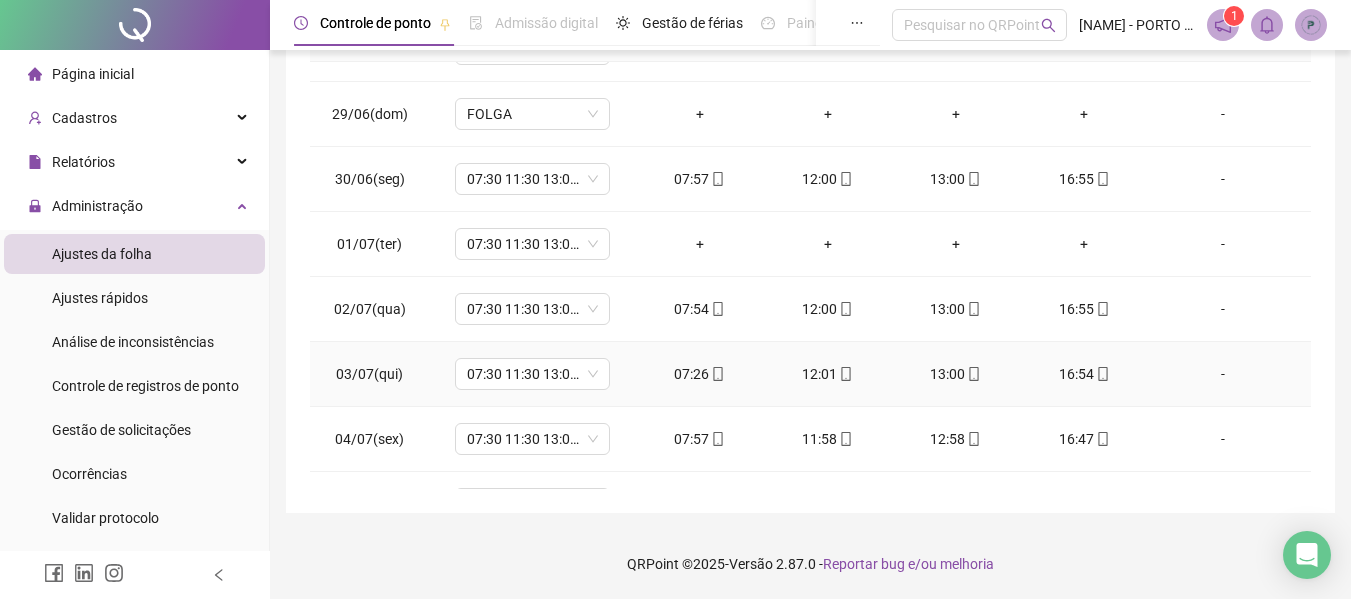 click on "-" at bounding box center [1229, 374] 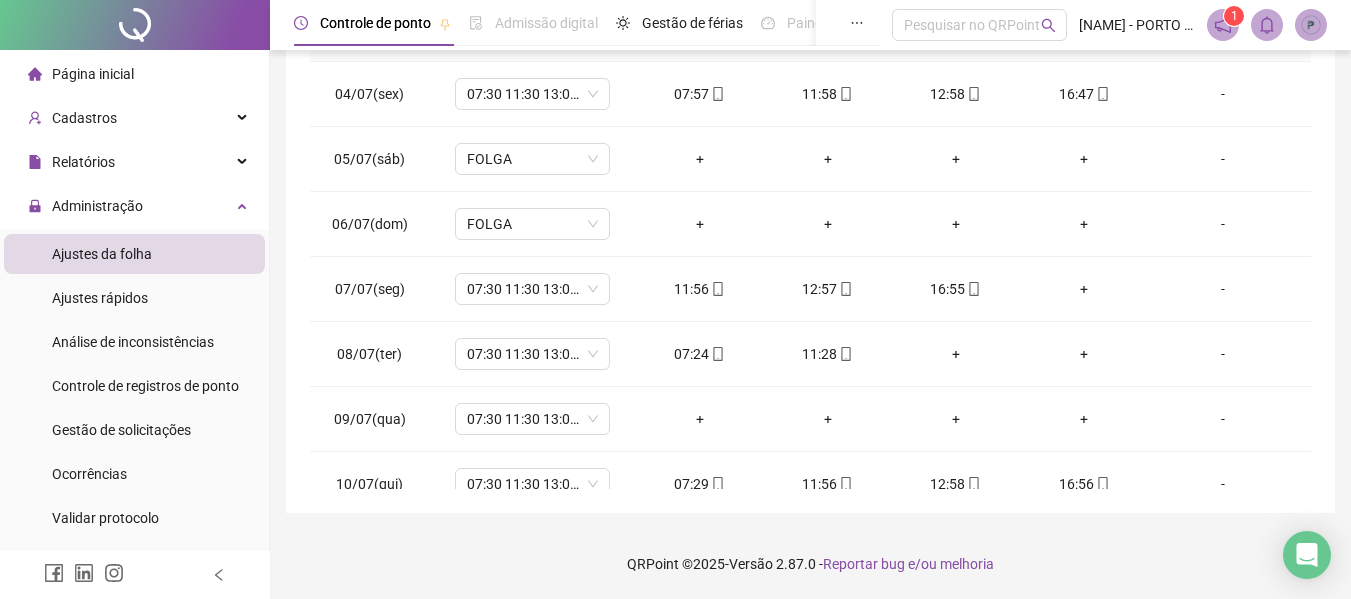 scroll, scrollTop: 548, scrollLeft: 0, axis: vertical 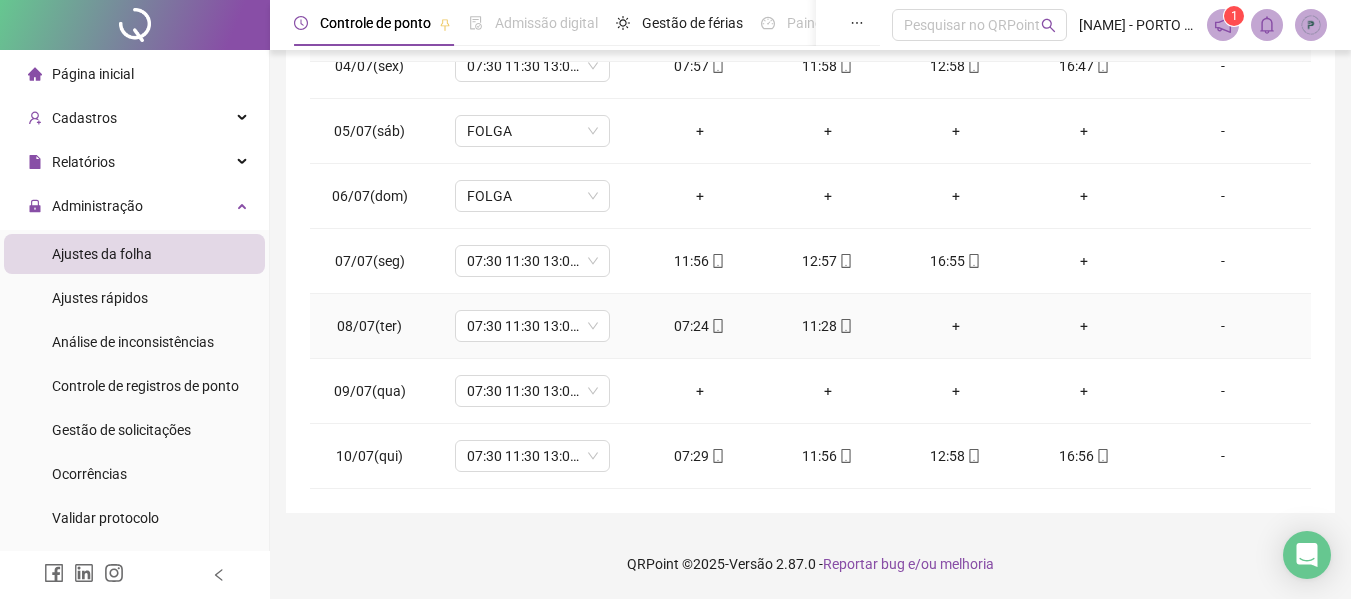 click on "11:28" at bounding box center (828, 326) 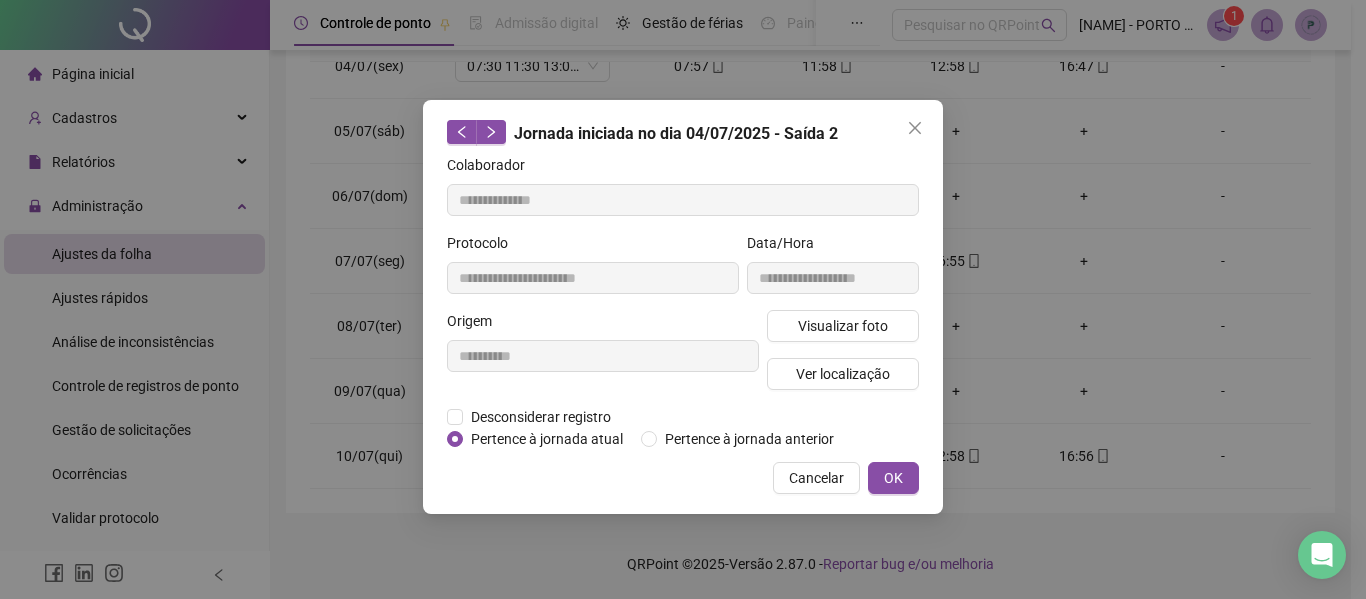 type on "**********" 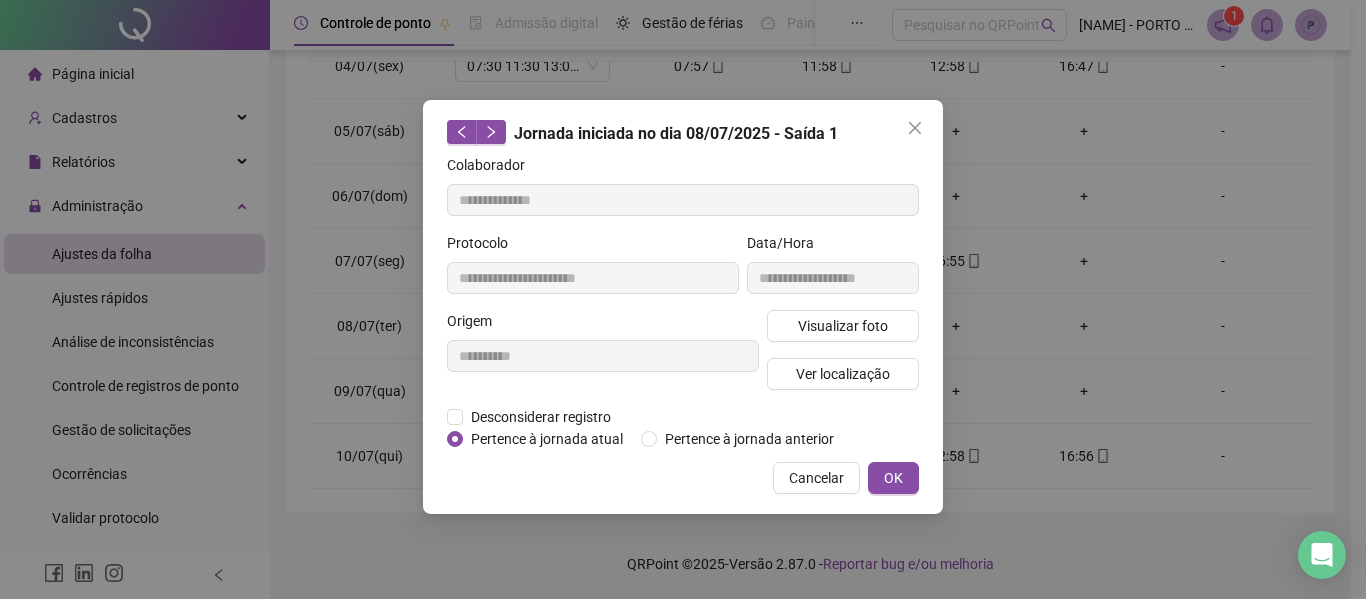 click on "Visualizar foto" at bounding box center [843, 326] 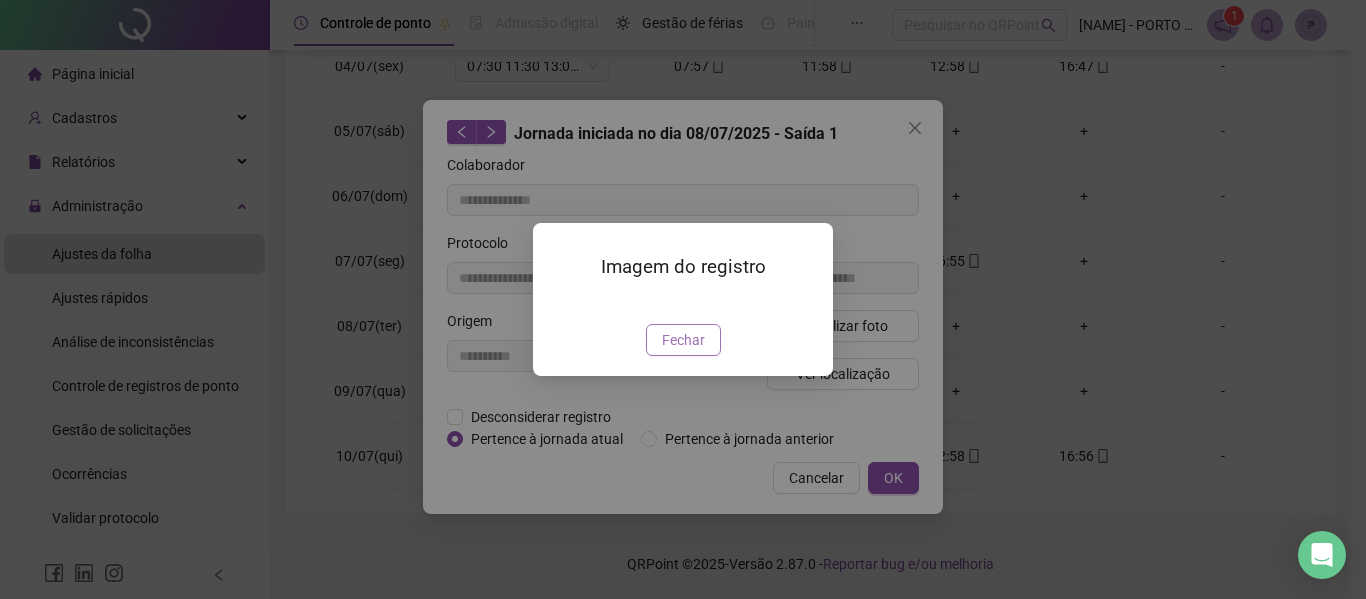 click on "Fechar" at bounding box center [683, 340] 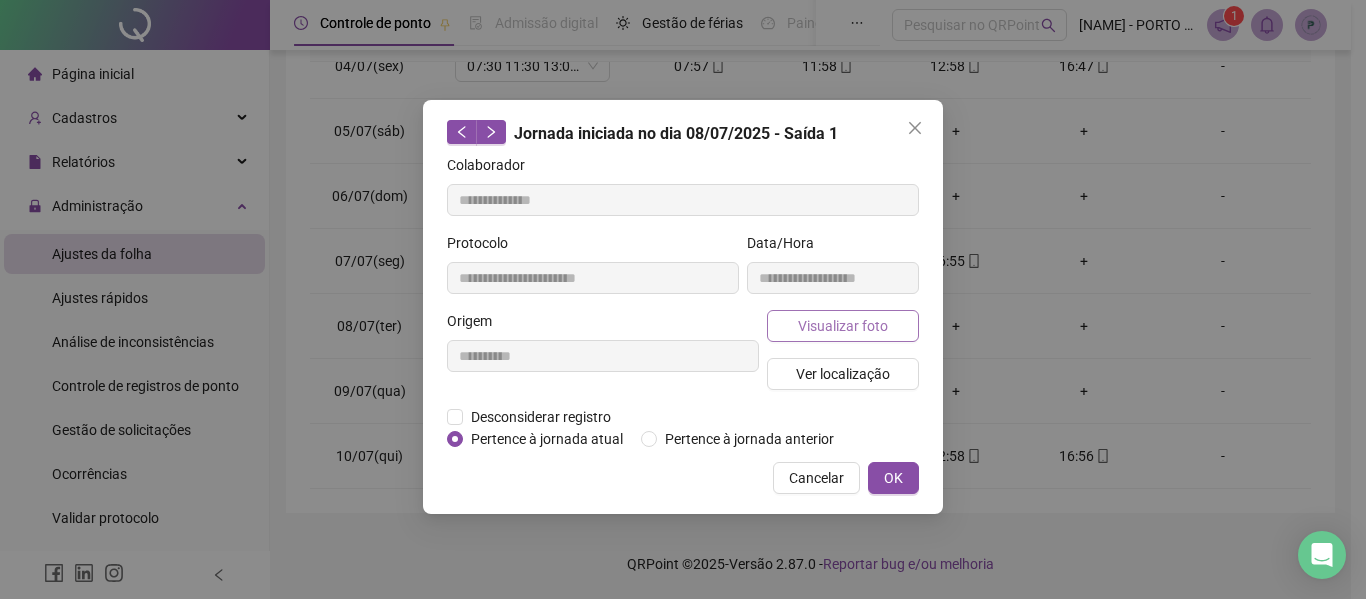 click on "Visualizar foto" at bounding box center [843, 326] 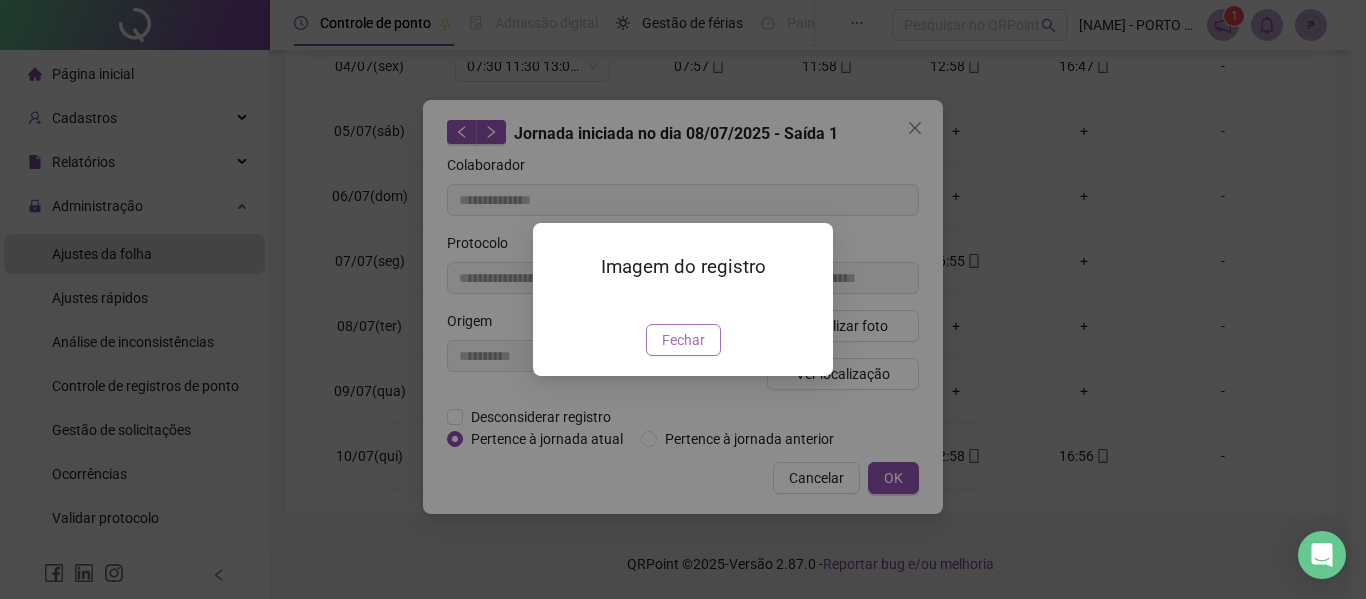 click on "Fechar" at bounding box center [683, 340] 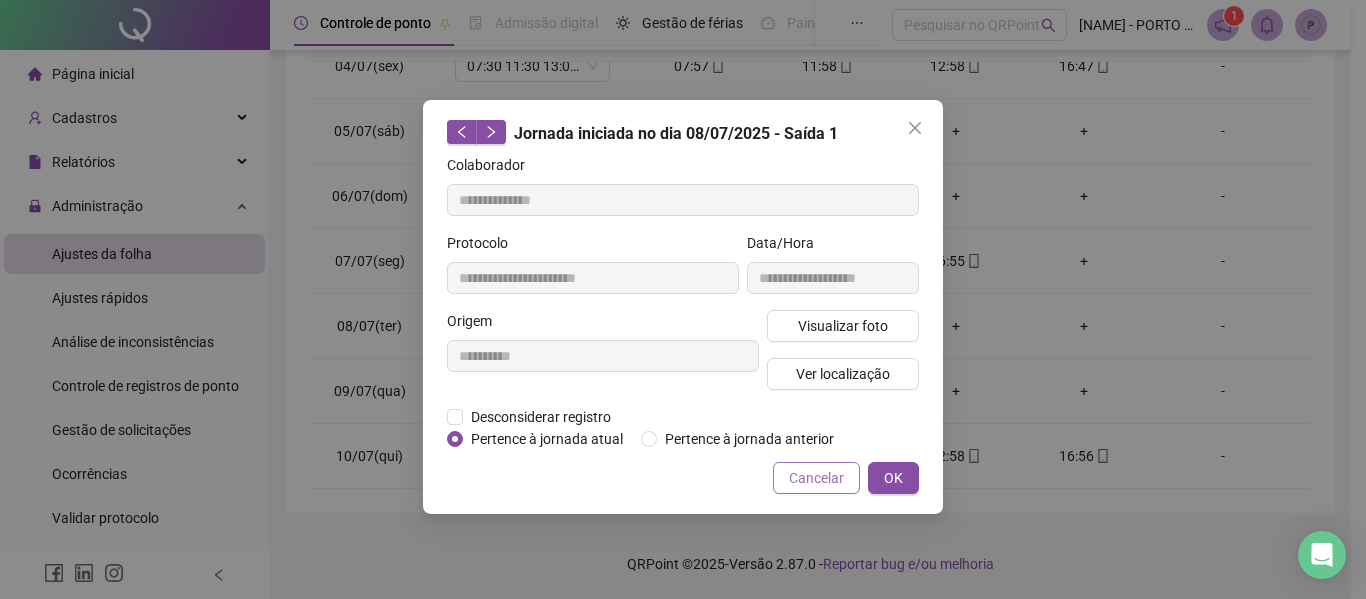 click on "Cancelar" at bounding box center [816, 478] 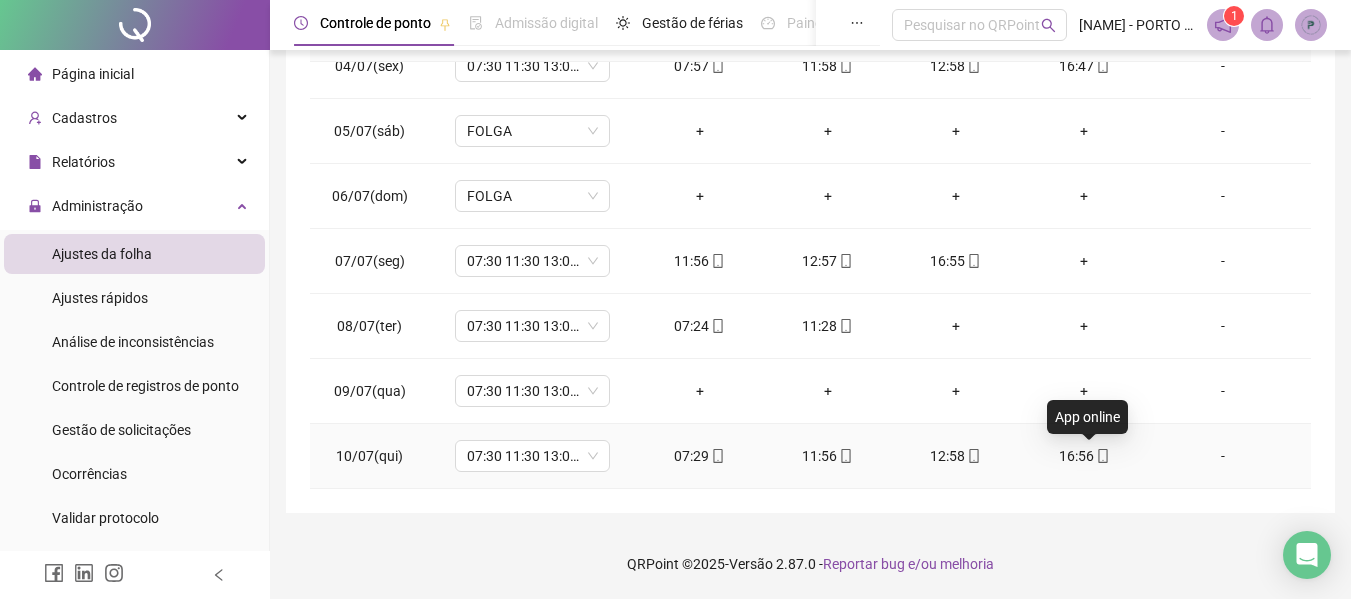 click 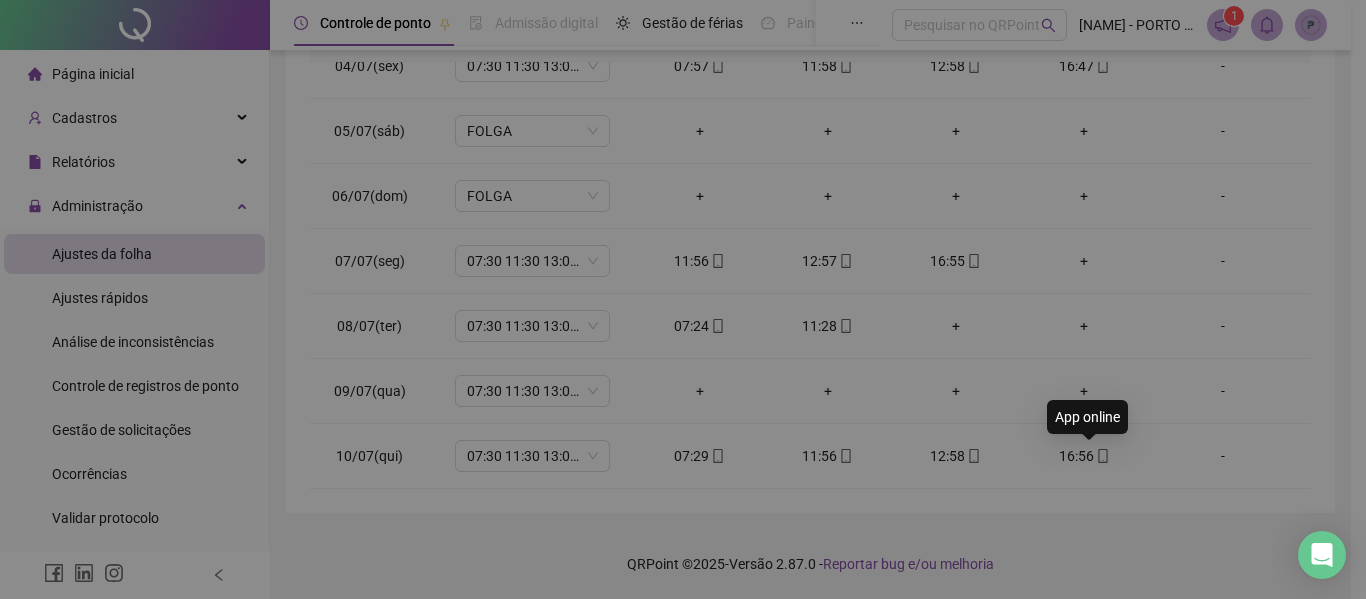 type on "**********" 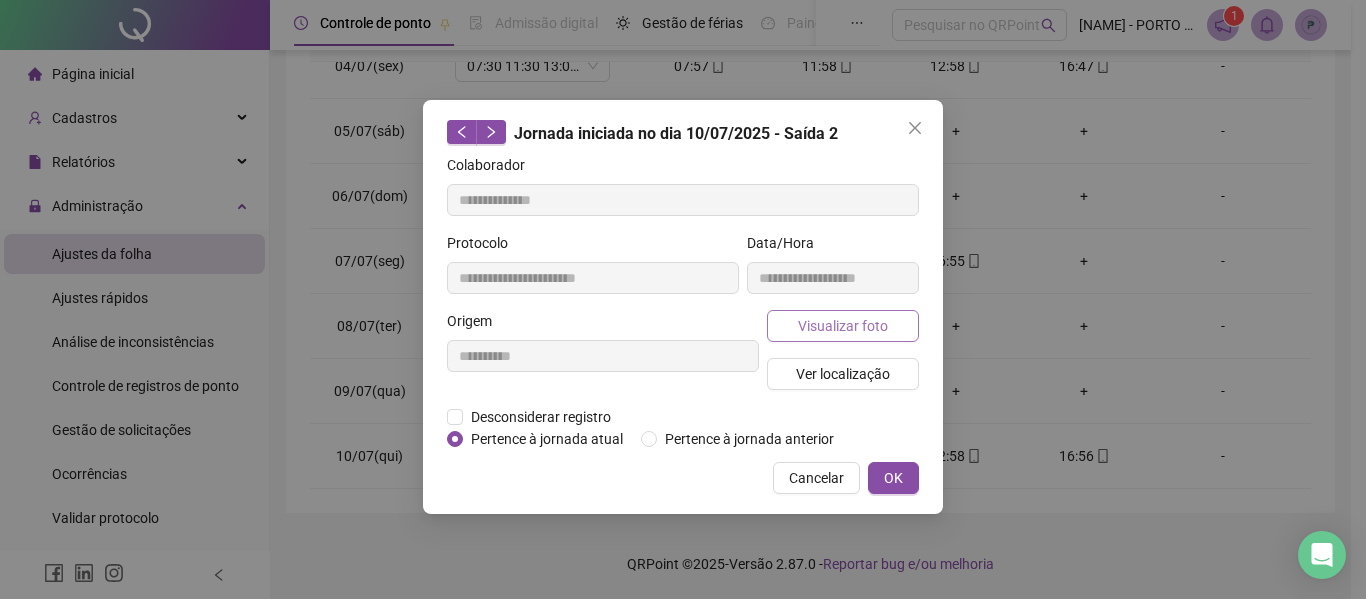 click on "Visualizar foto" at bounding box center (843, 326) 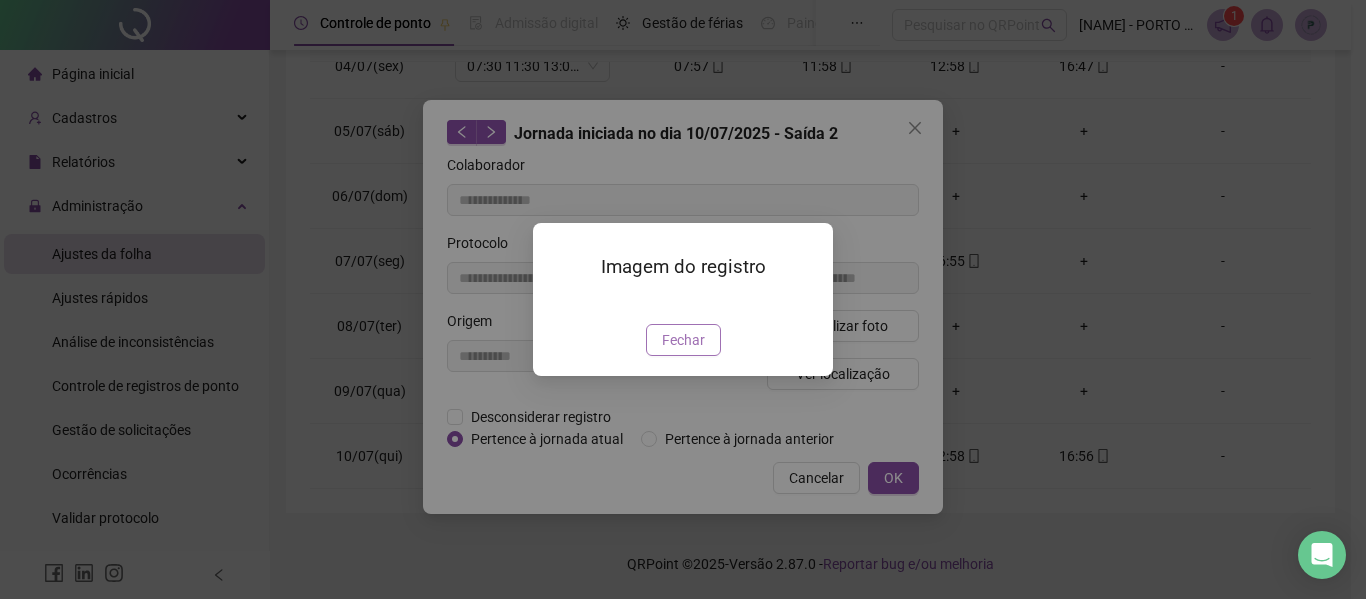 click on "Fechar" at bounding box center [683, 340] 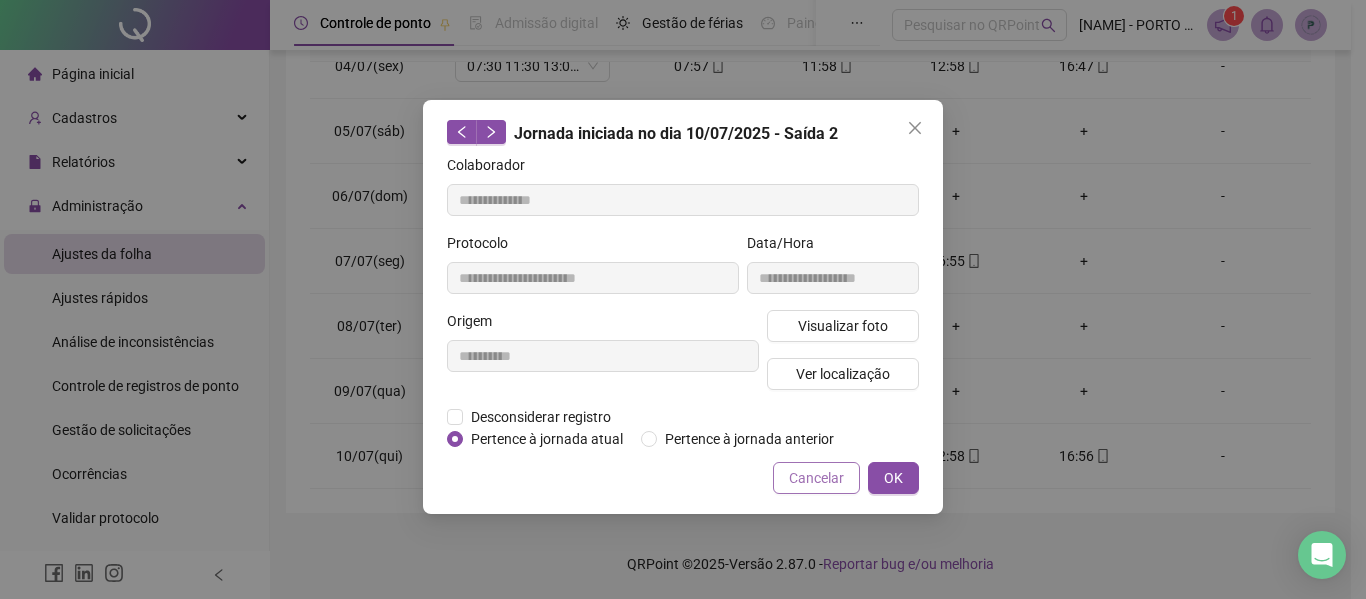 click on "Cancelar" at bounding box center [816, 478] 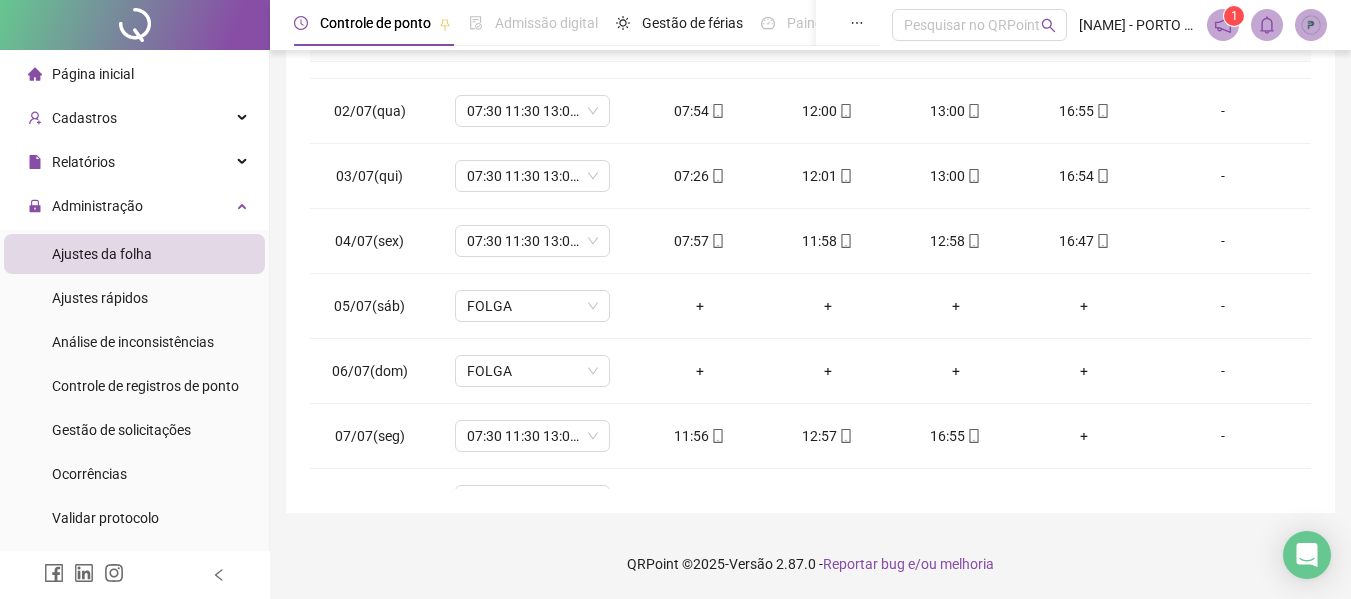 scroll, scrollTop: 548, scrollLeft: 0, axis: vertical 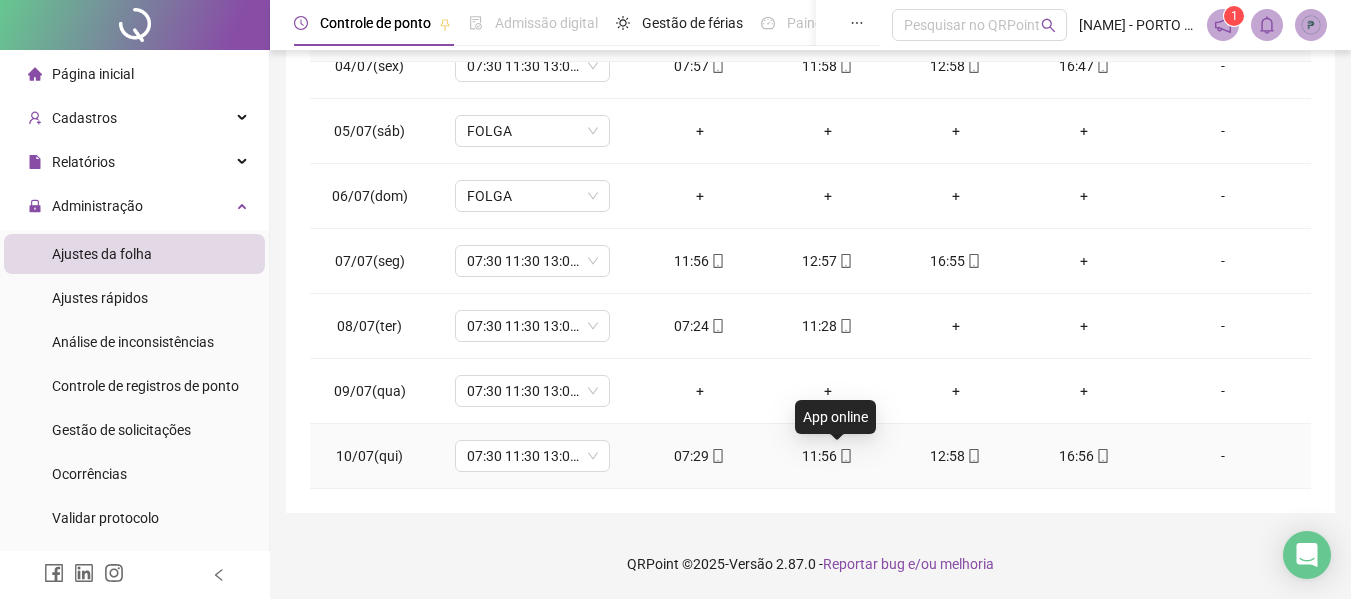 click 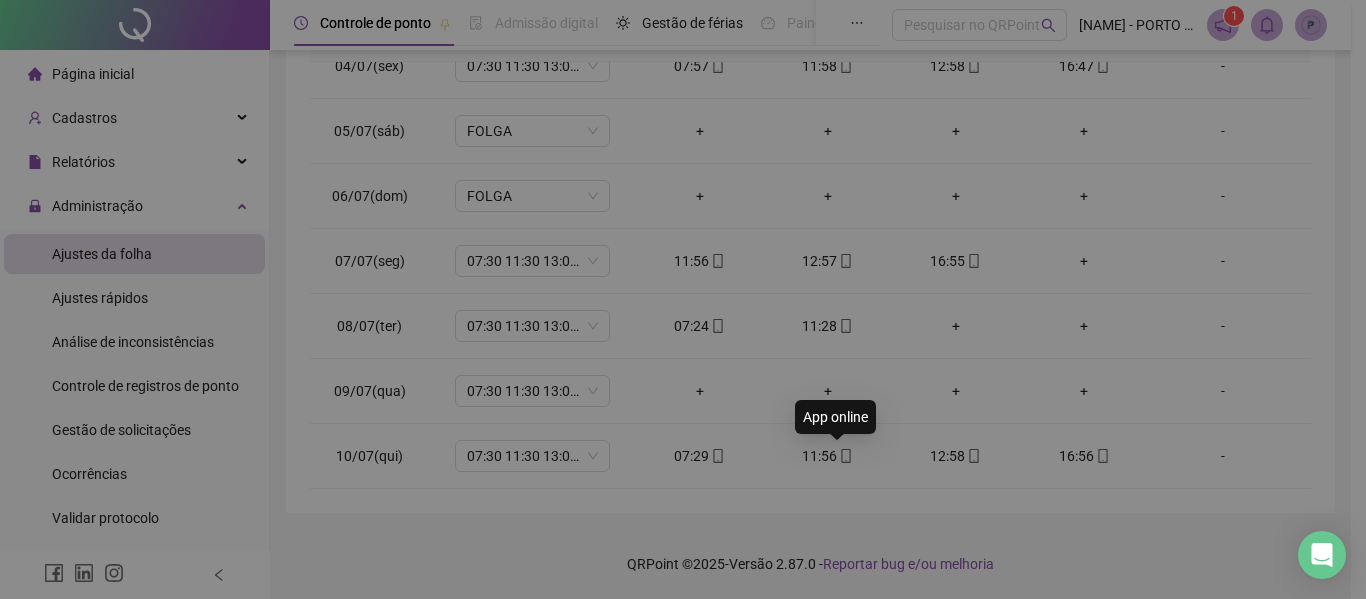 type on "**********" 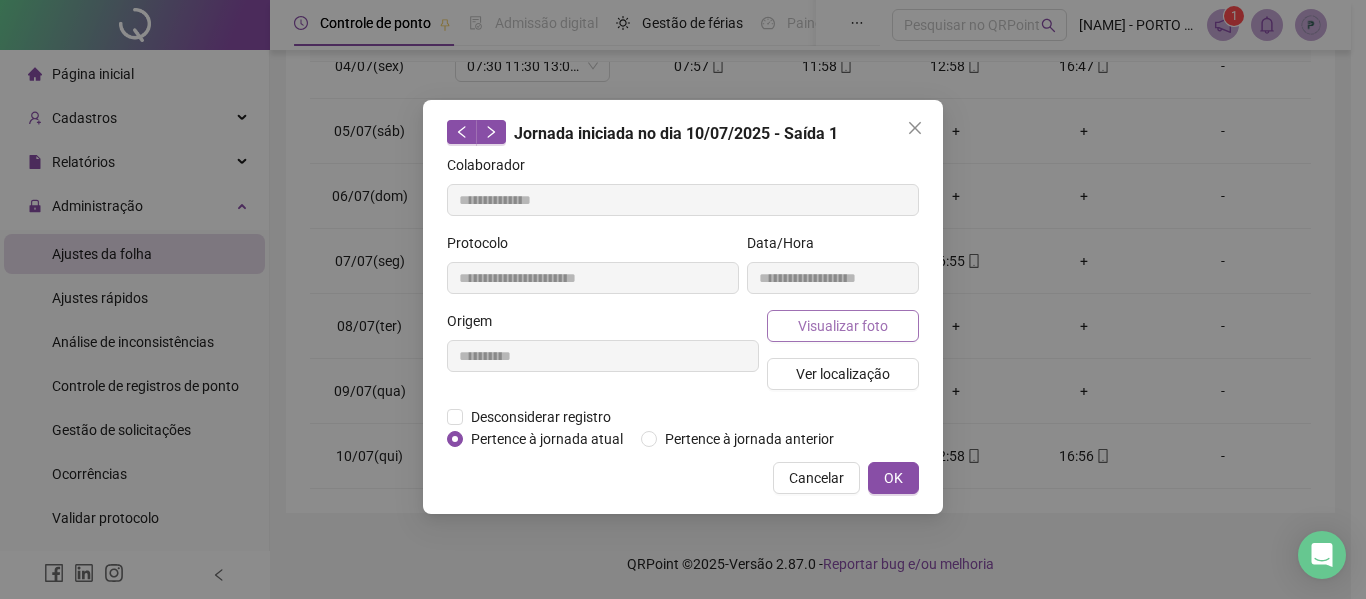 click on "Visualizar foto" at bounding box center [843, 326] 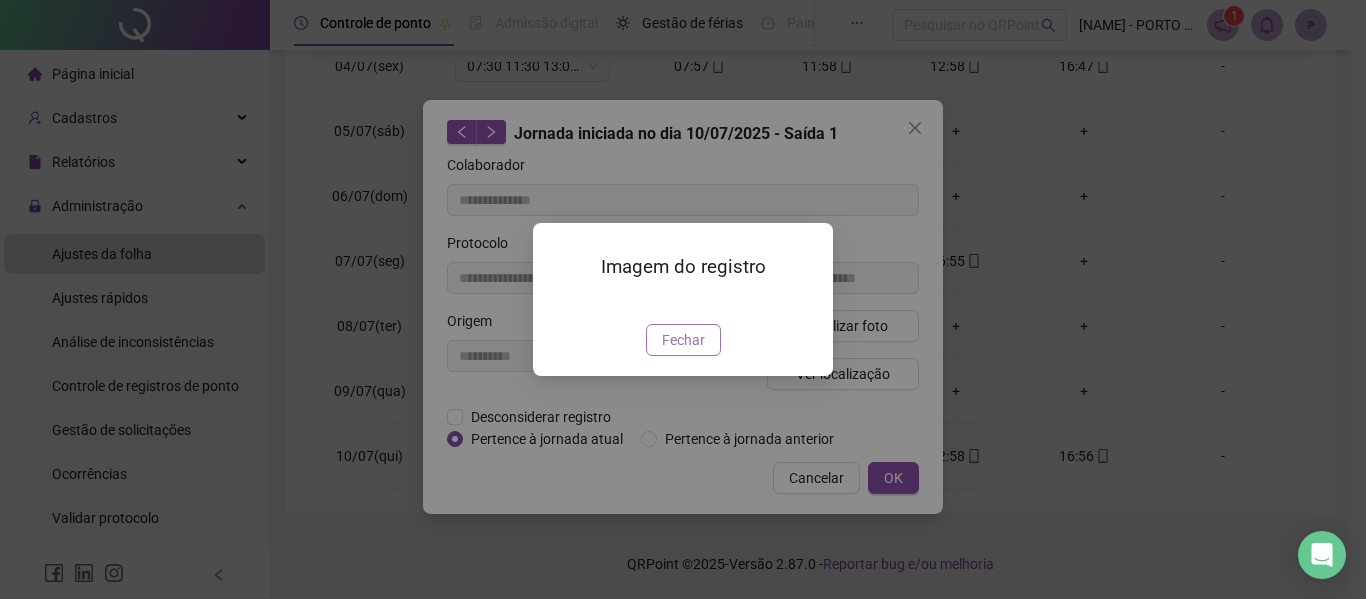 click on "Fechar" at bounding box center (683, 340) 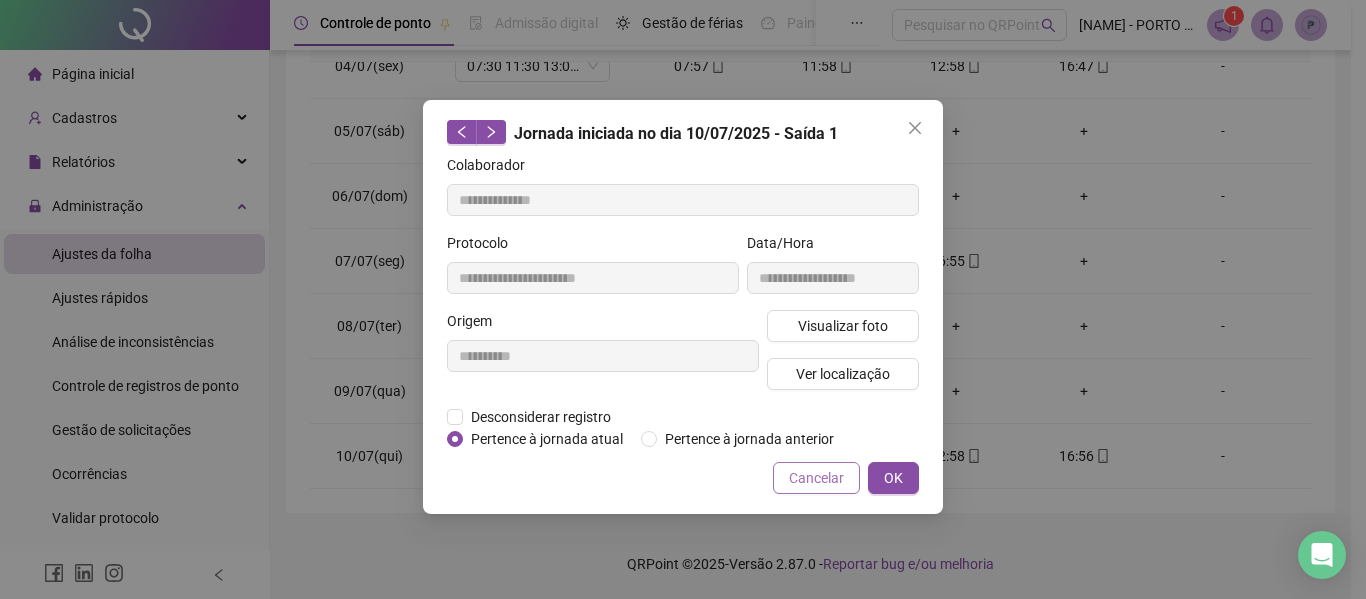 click on "Cancelar" at bounding box center (816, 478) 